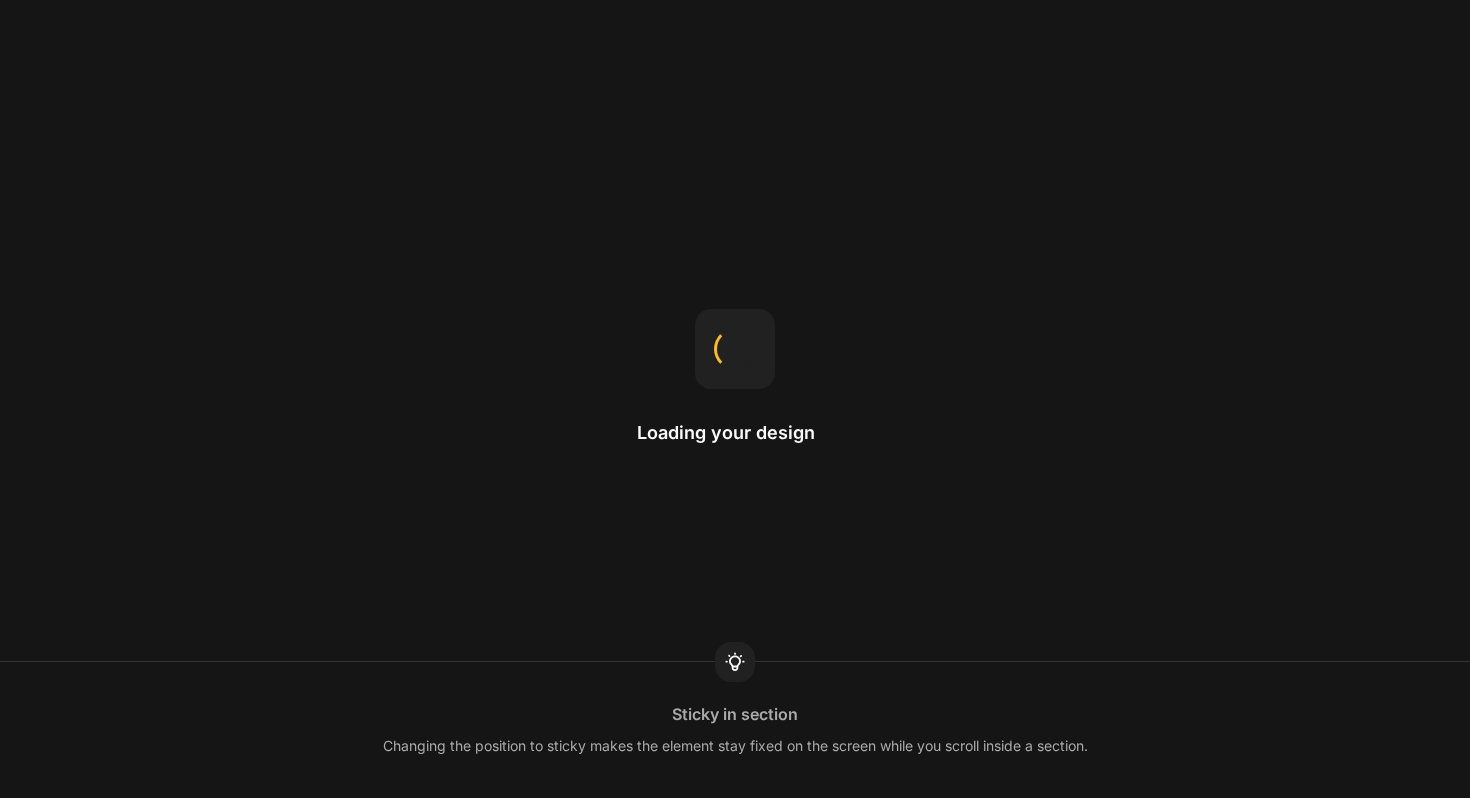 scroll, scrollTop: 0, scrollLeft: 0, axis: both 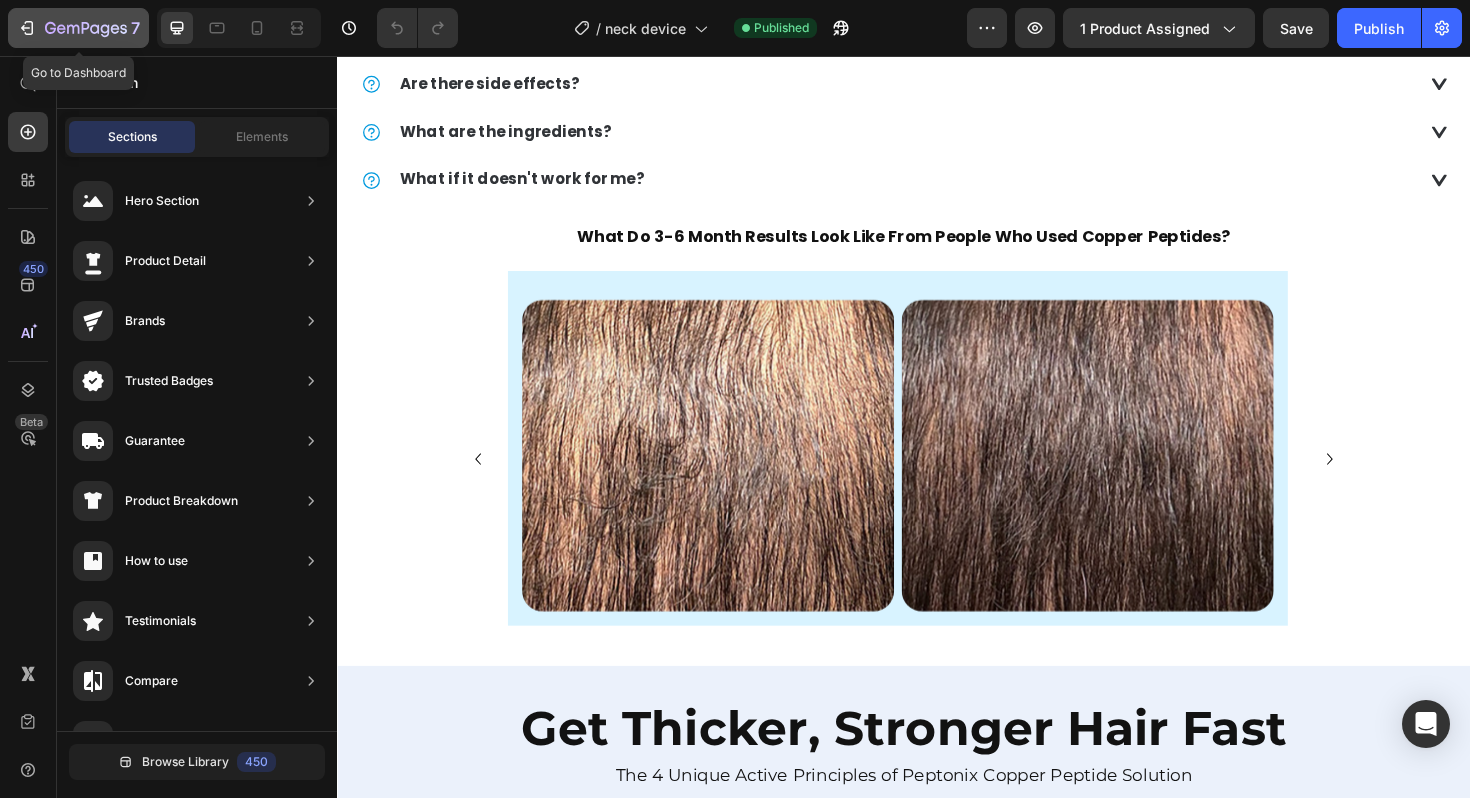 click on "7" 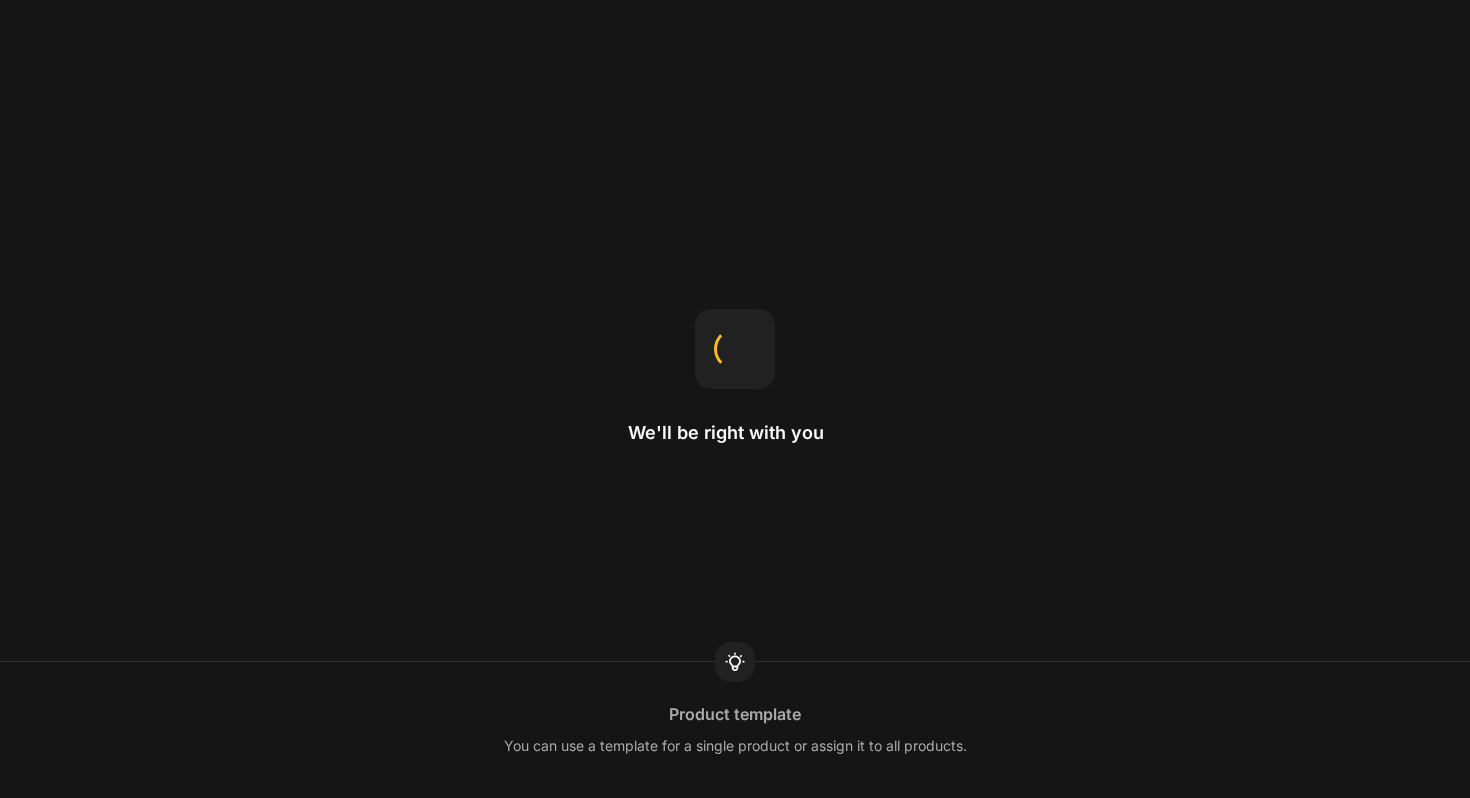 scroll, scrollTop: 0, scrollLeft: 0, axis: both 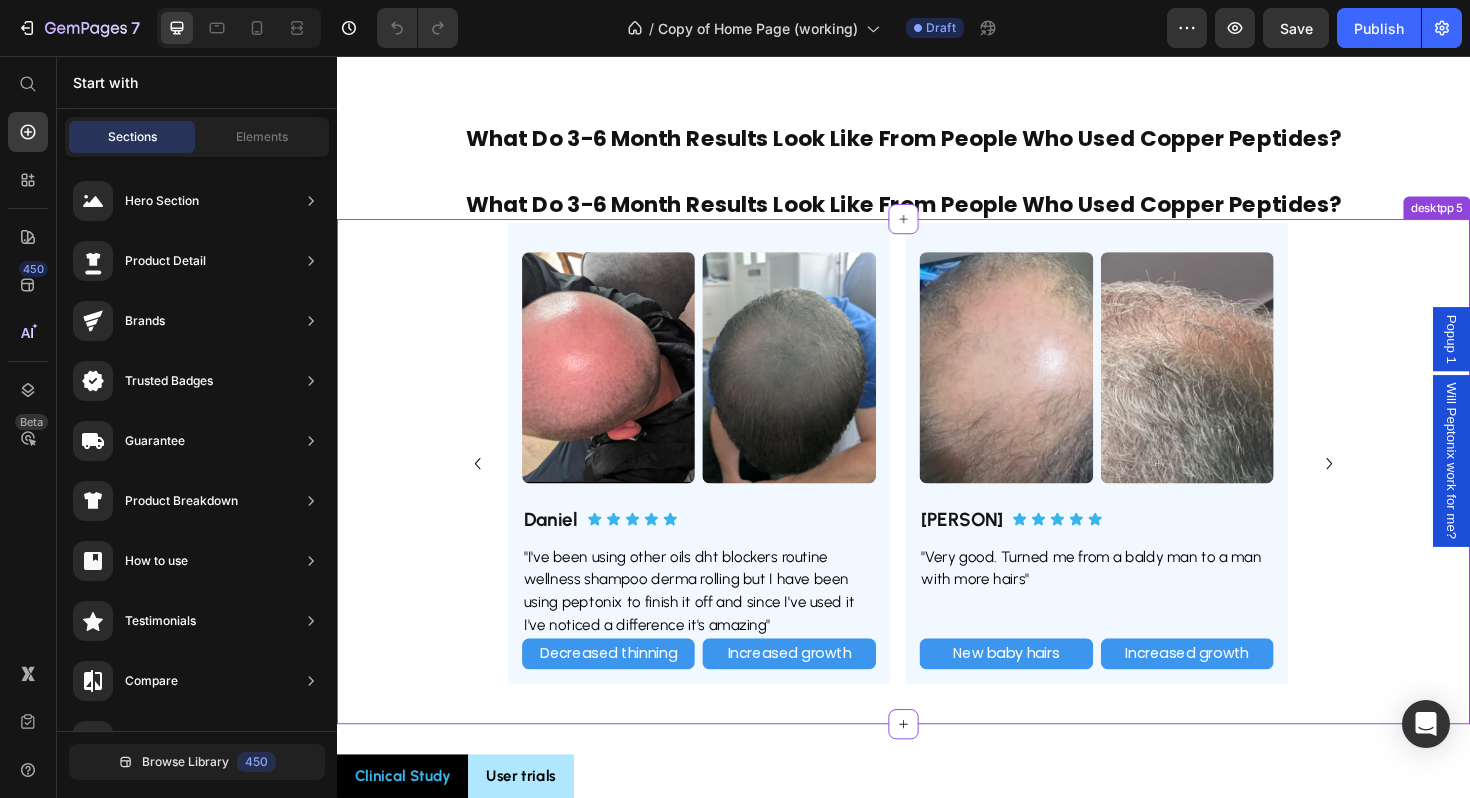 click on "Image Image Row [PERSON] Heading Icon Icon Icon Icon Icon Icon List Row "I've been using other oils dht blockers routine wellness shampoo derma rolling but I have been using peptonix to finish it off and since I've used it I've noticed a difference it's amazing" Text Block Decreased thinning Text Block Increased growth Text Block Row Reduced top of head thinning       Button Improved hair growth             Button Row Row Row Image Image Row [PERSON] Heading Icon Icon Icon Icon Icon Icon List Row "Very good. Turned me from a baldy man to a man with more hairs" Text Block New baby hairs Text Block Increased growth Text Block Row New baby hair       Button Visible hair growth       Button Row Row Row Image Image Row [PERSON] Heading Icon Icon Icon Icon Icon Icon List Row "Been using for 4 months. Changes I noticed are more coverage around my hairline. Not too expensive, easy to use, clearly works and no side effects." Text Block New hairline baby hairs Text Block Row" at bounding box center (937, 496) 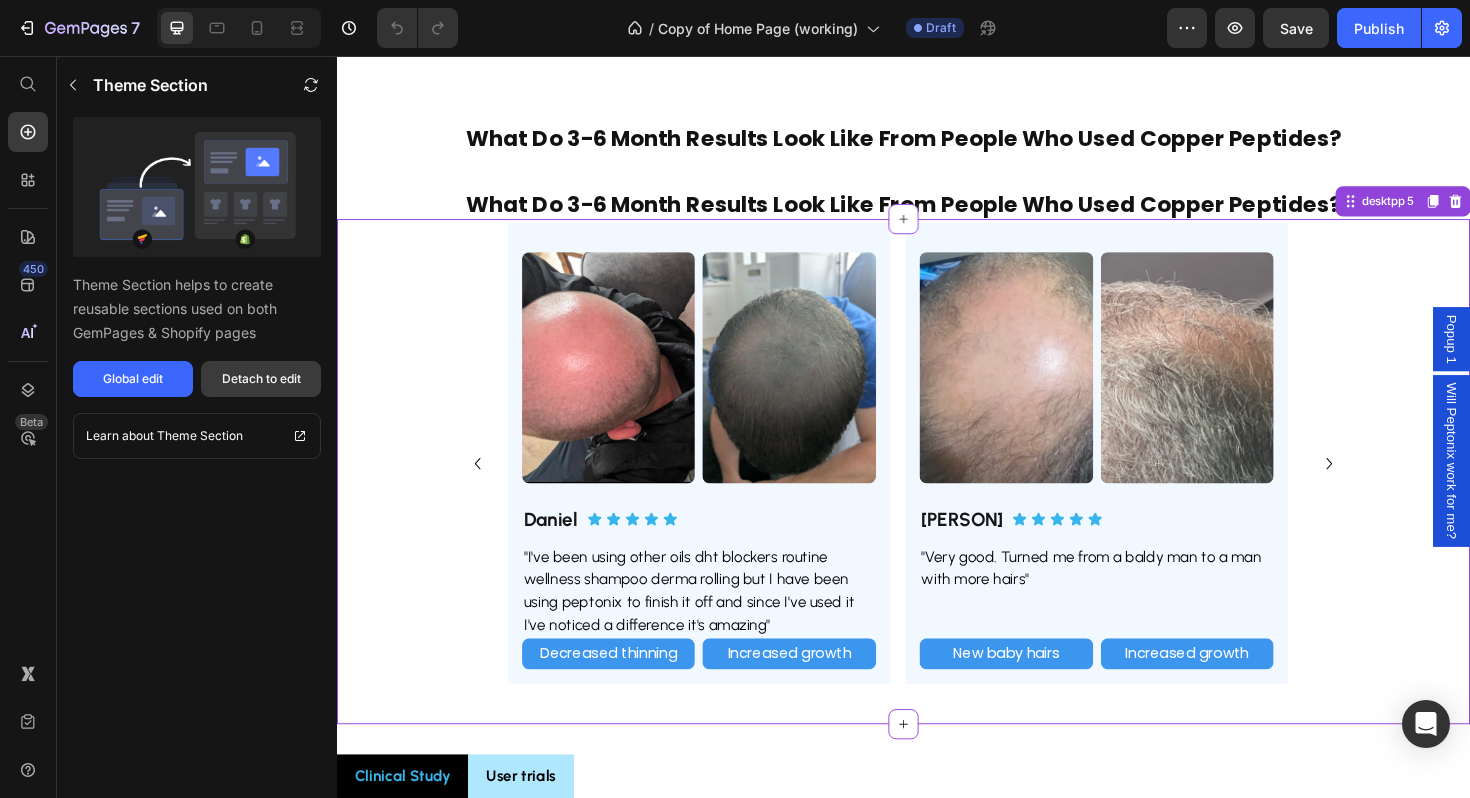 click on "Detach to edit" at bounding box center [261, 379] 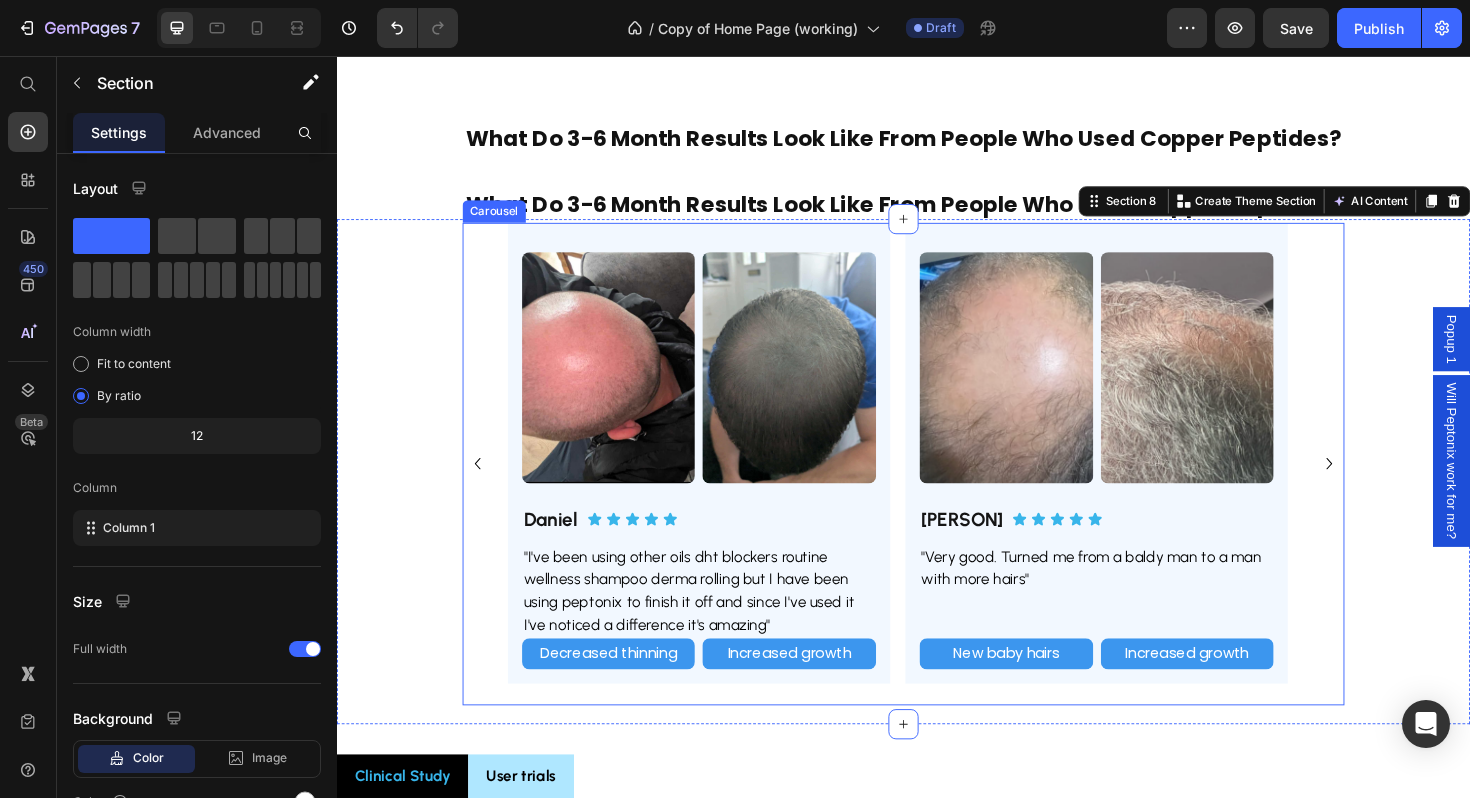 click 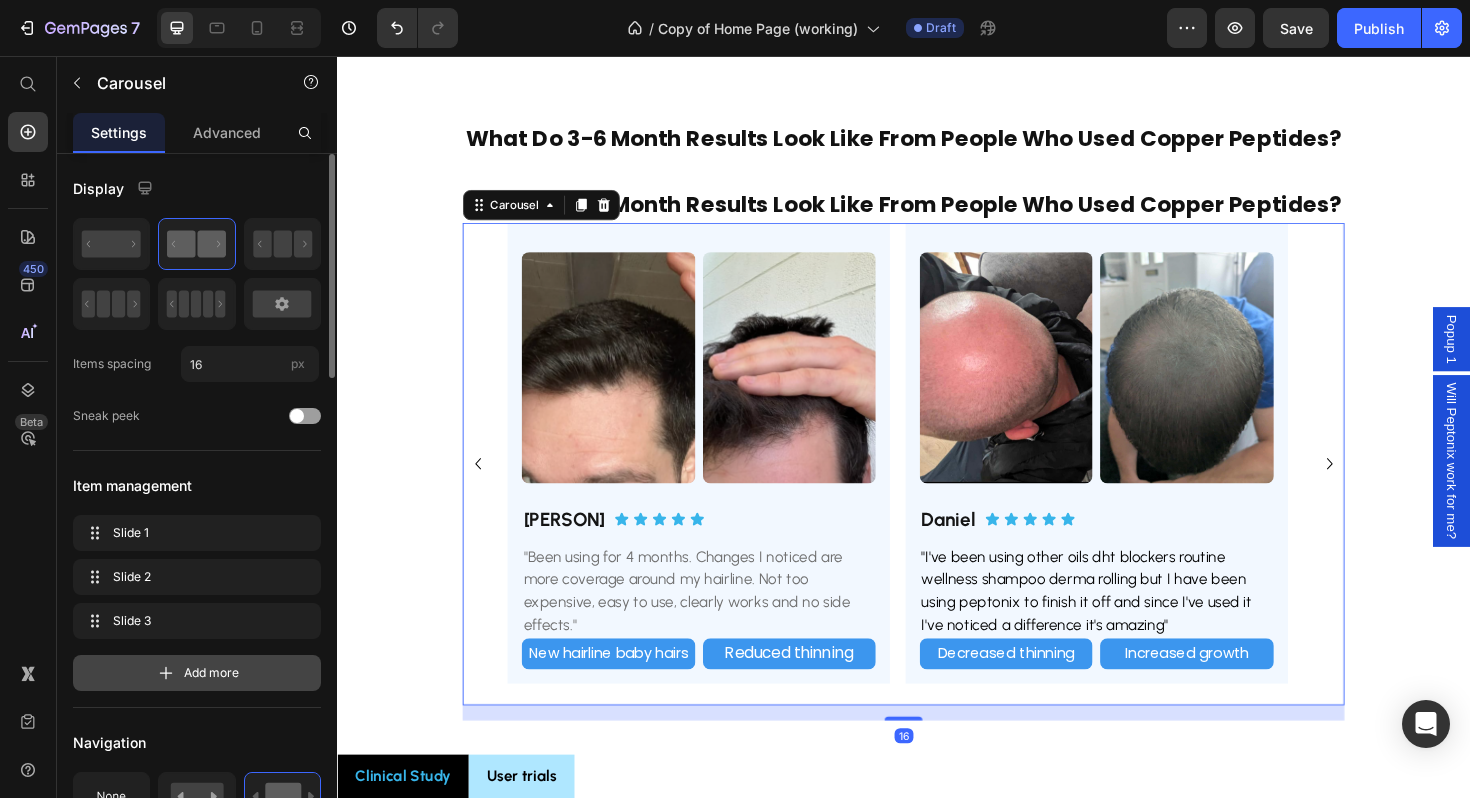 click 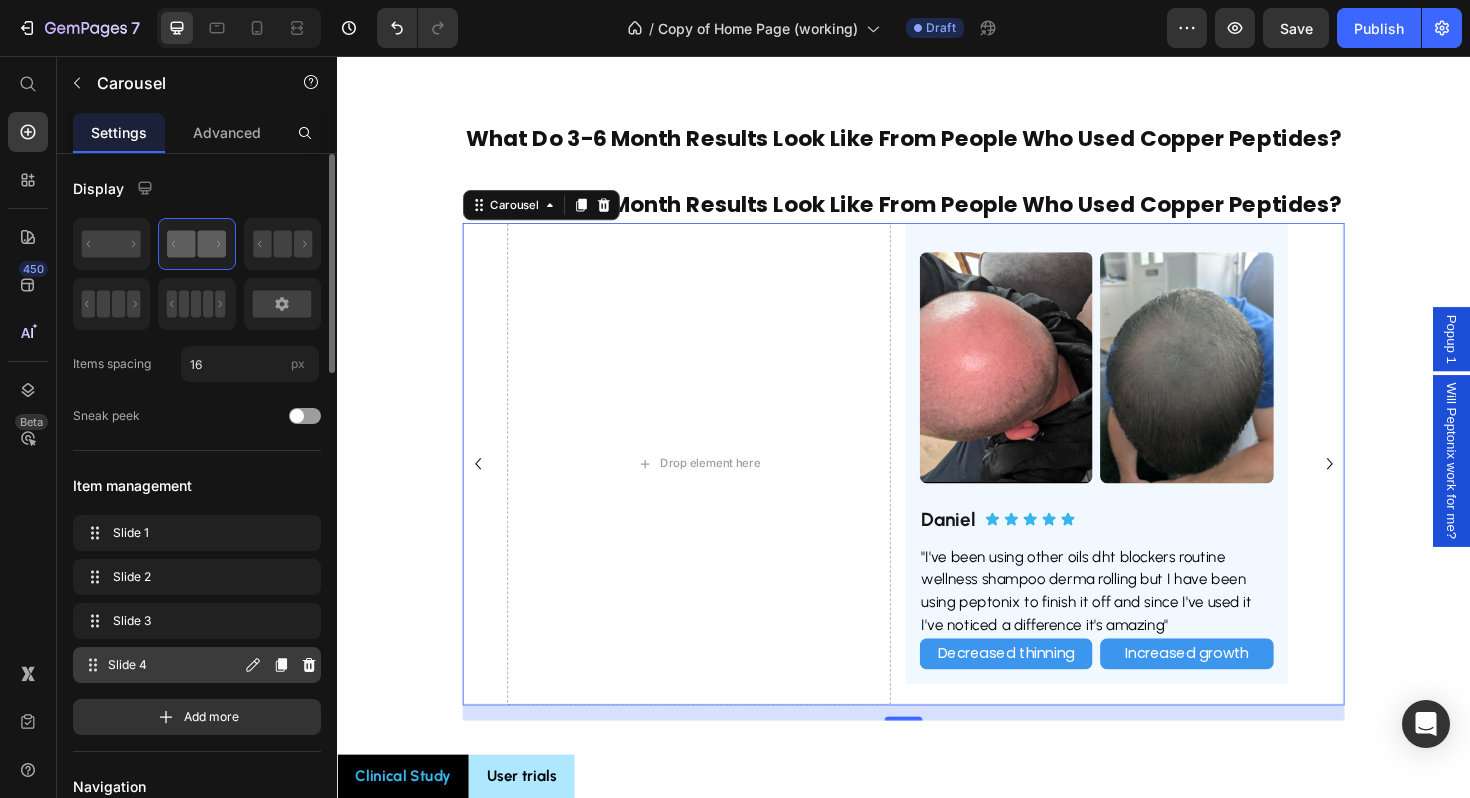 click on "Slide 4" at bounding box center (174, 665) 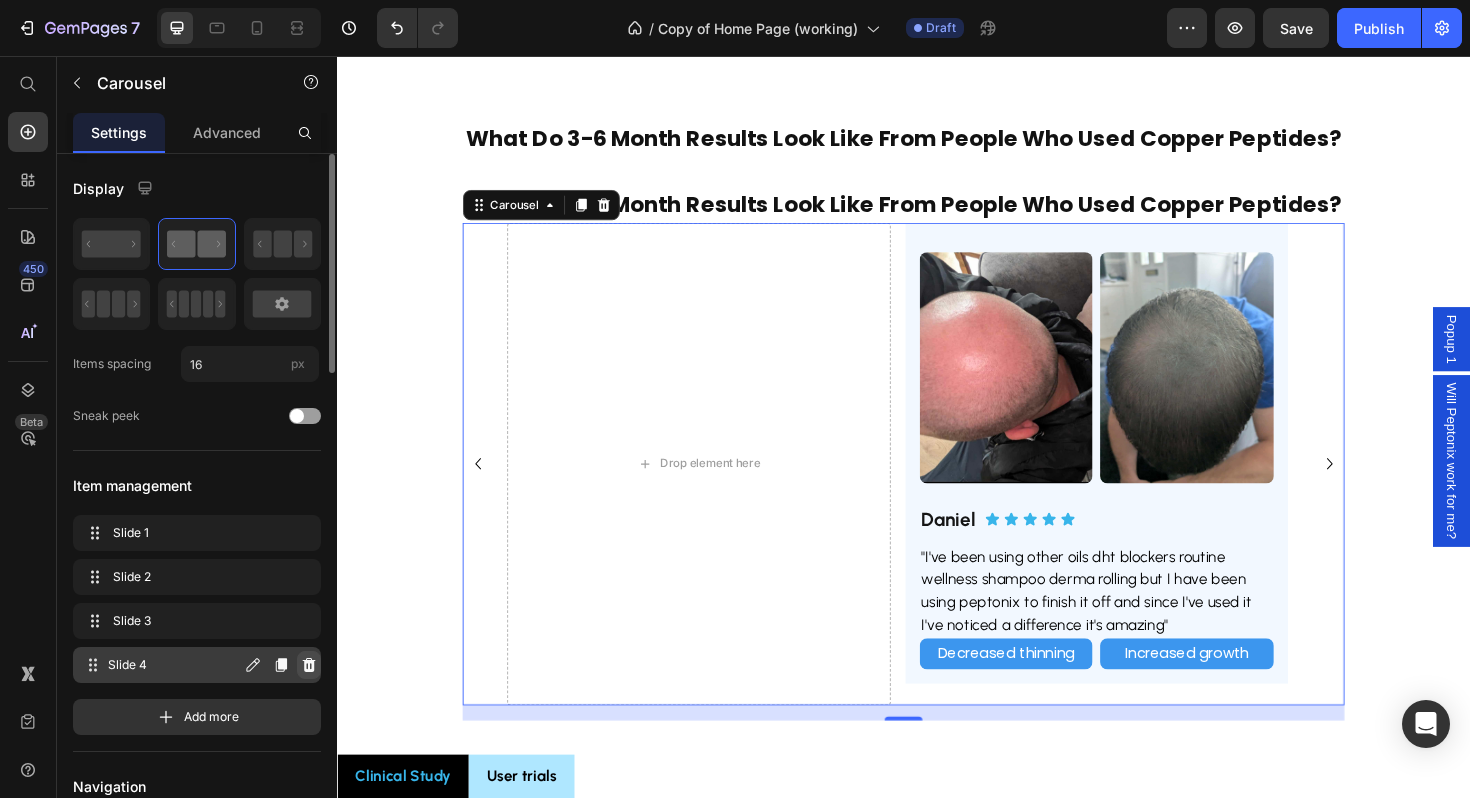 click 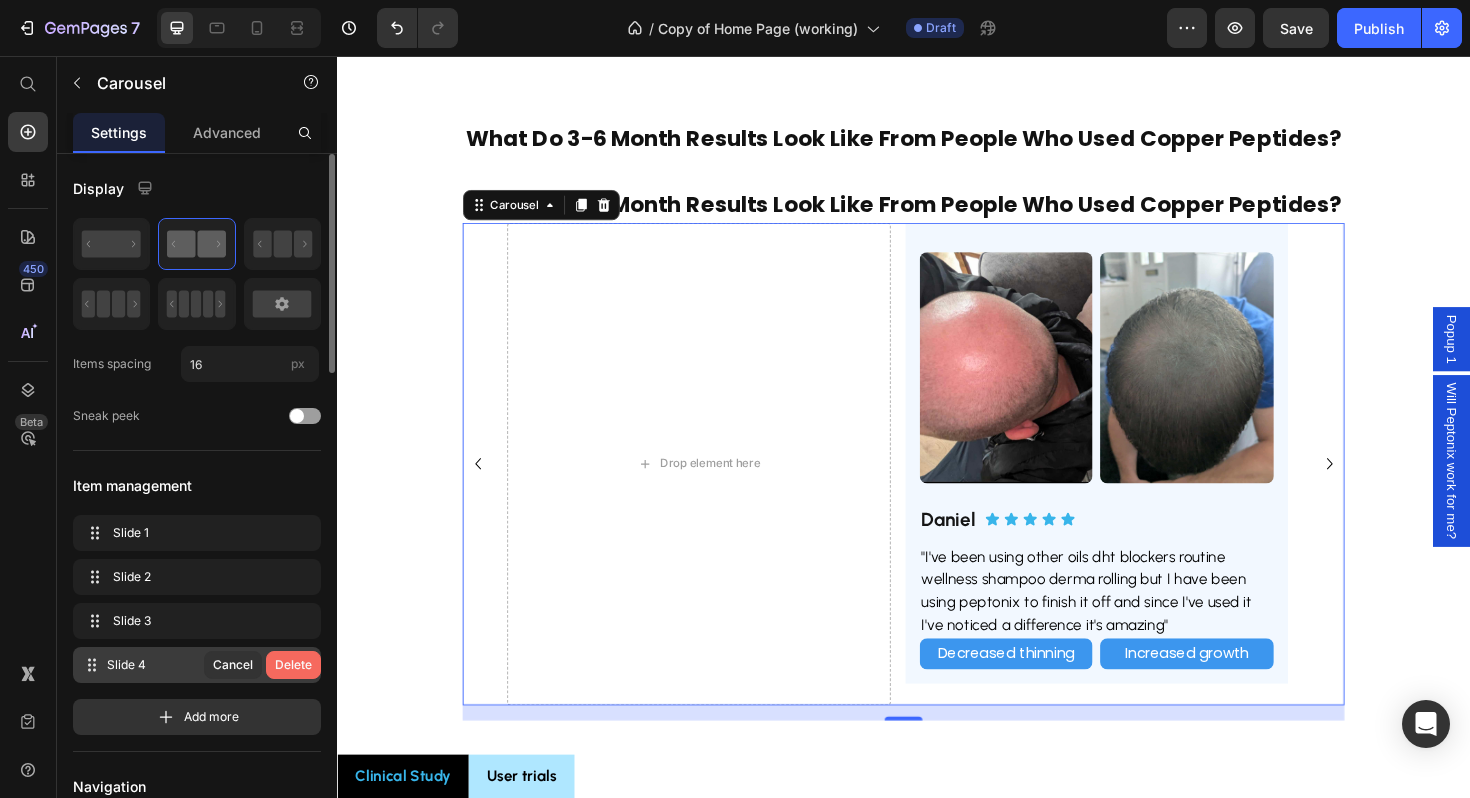 click on "Delete" at bounding box center [293, 665] 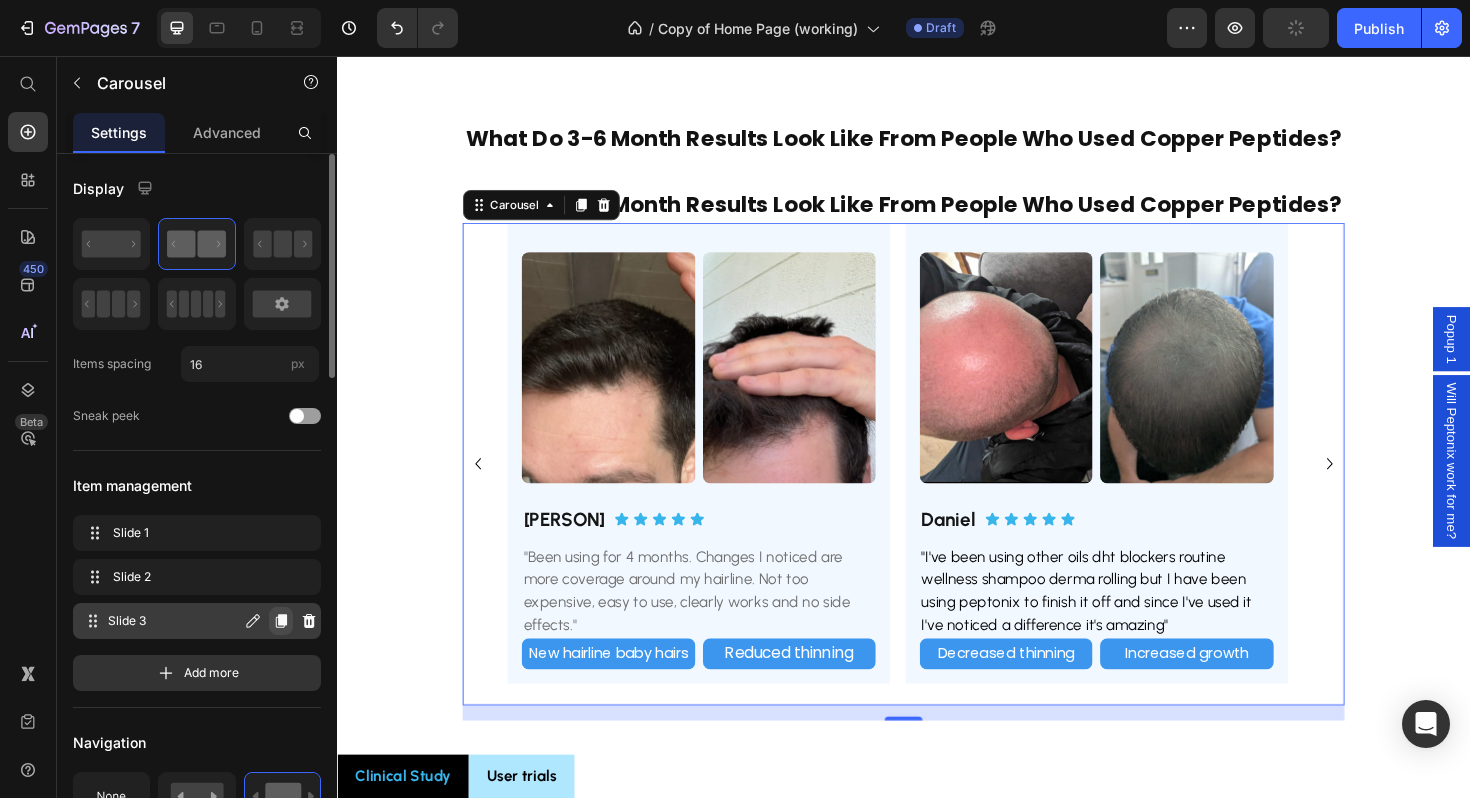click 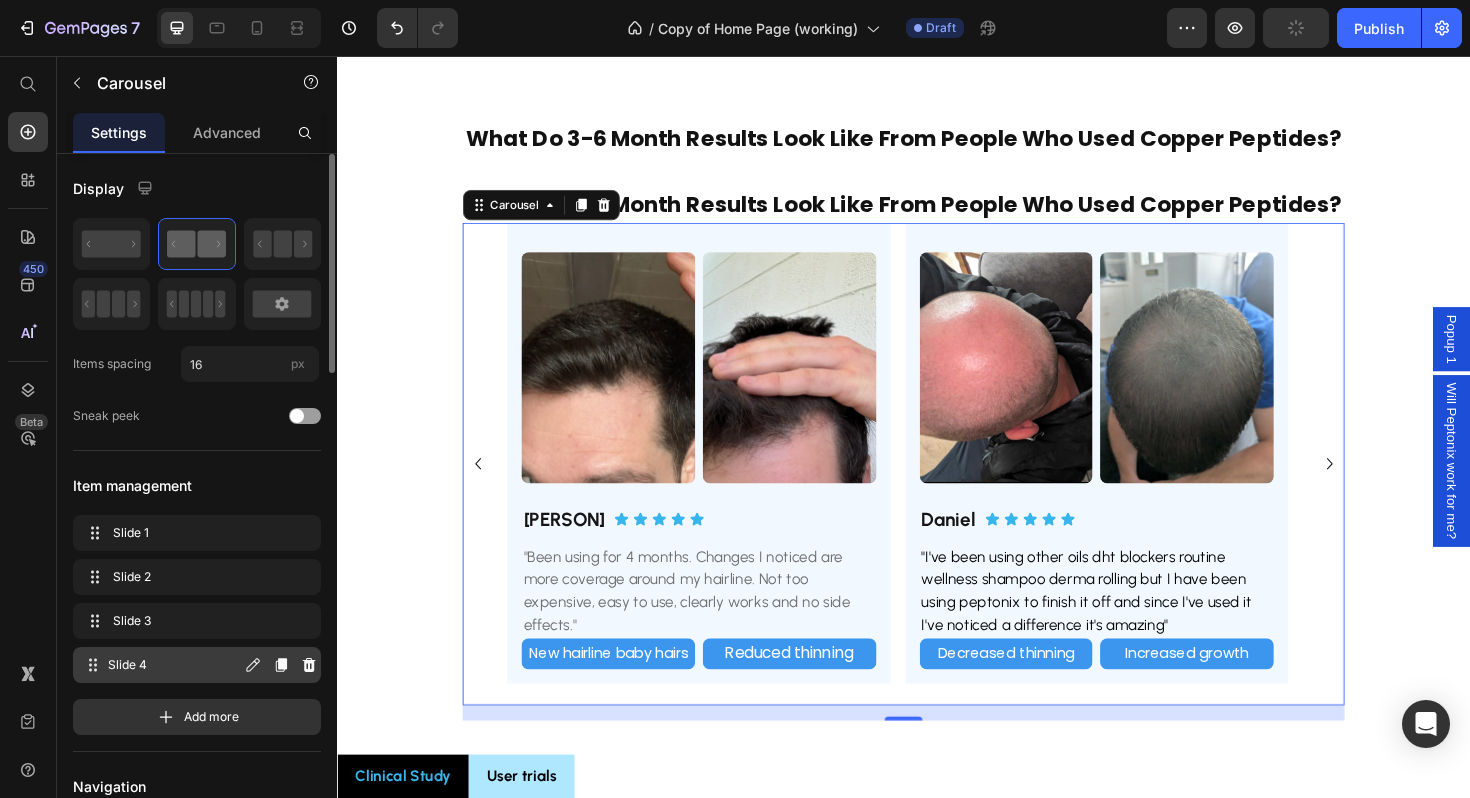 click on "Slide 4" at bounding box center [174, 665] 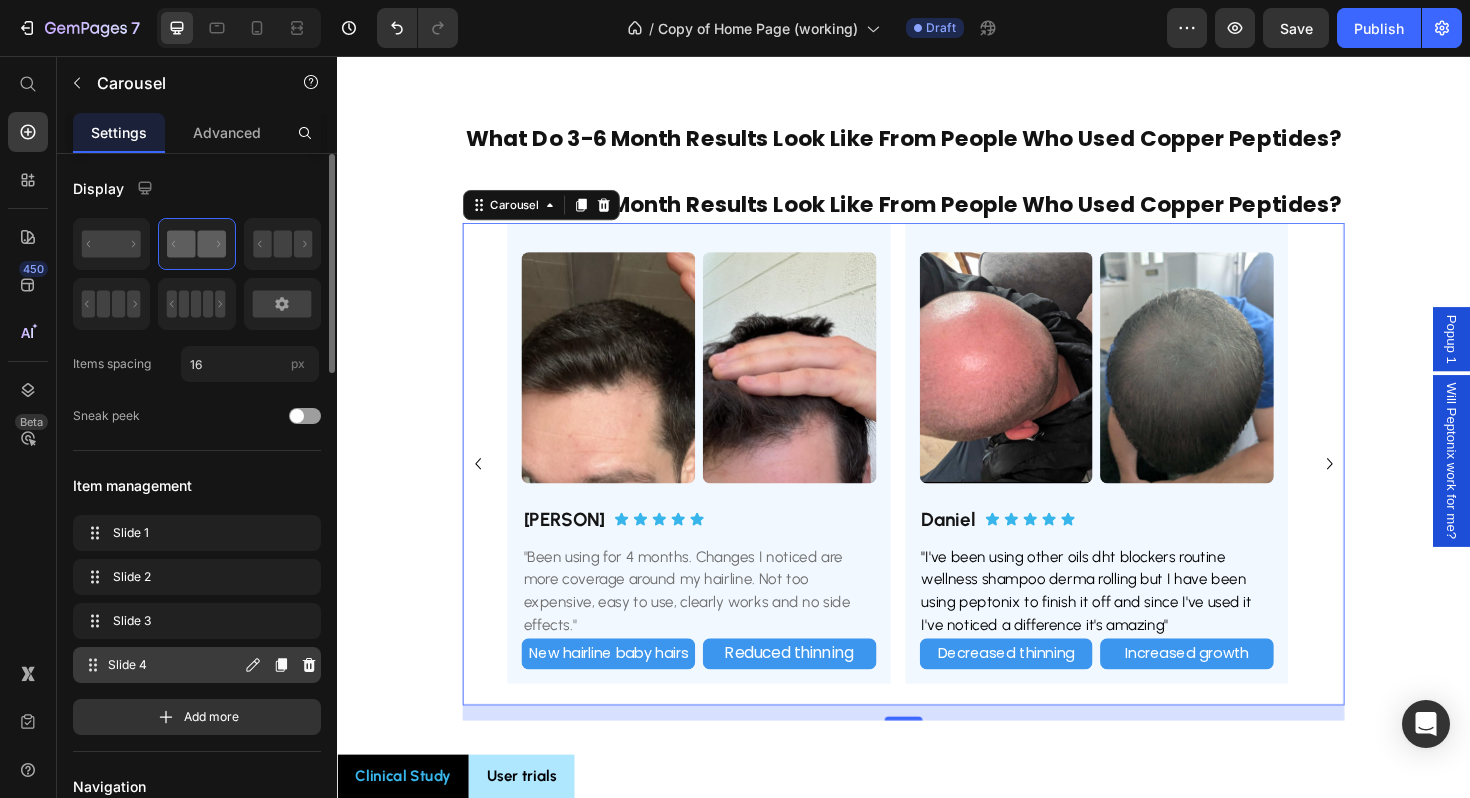 click on "Slide 4 Slide 4" at bounding box center [161, 665] 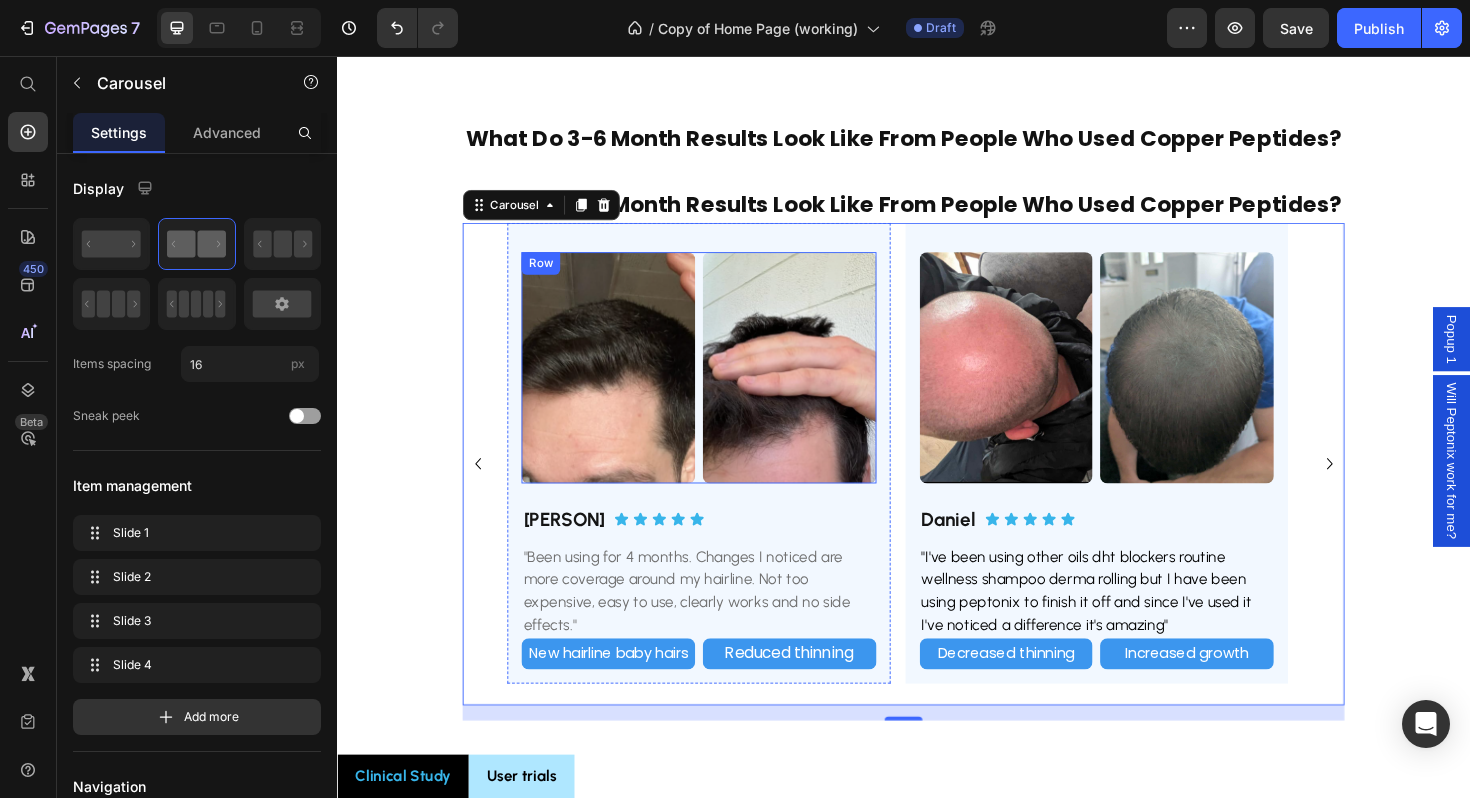 click at bounding box center [625, 386] 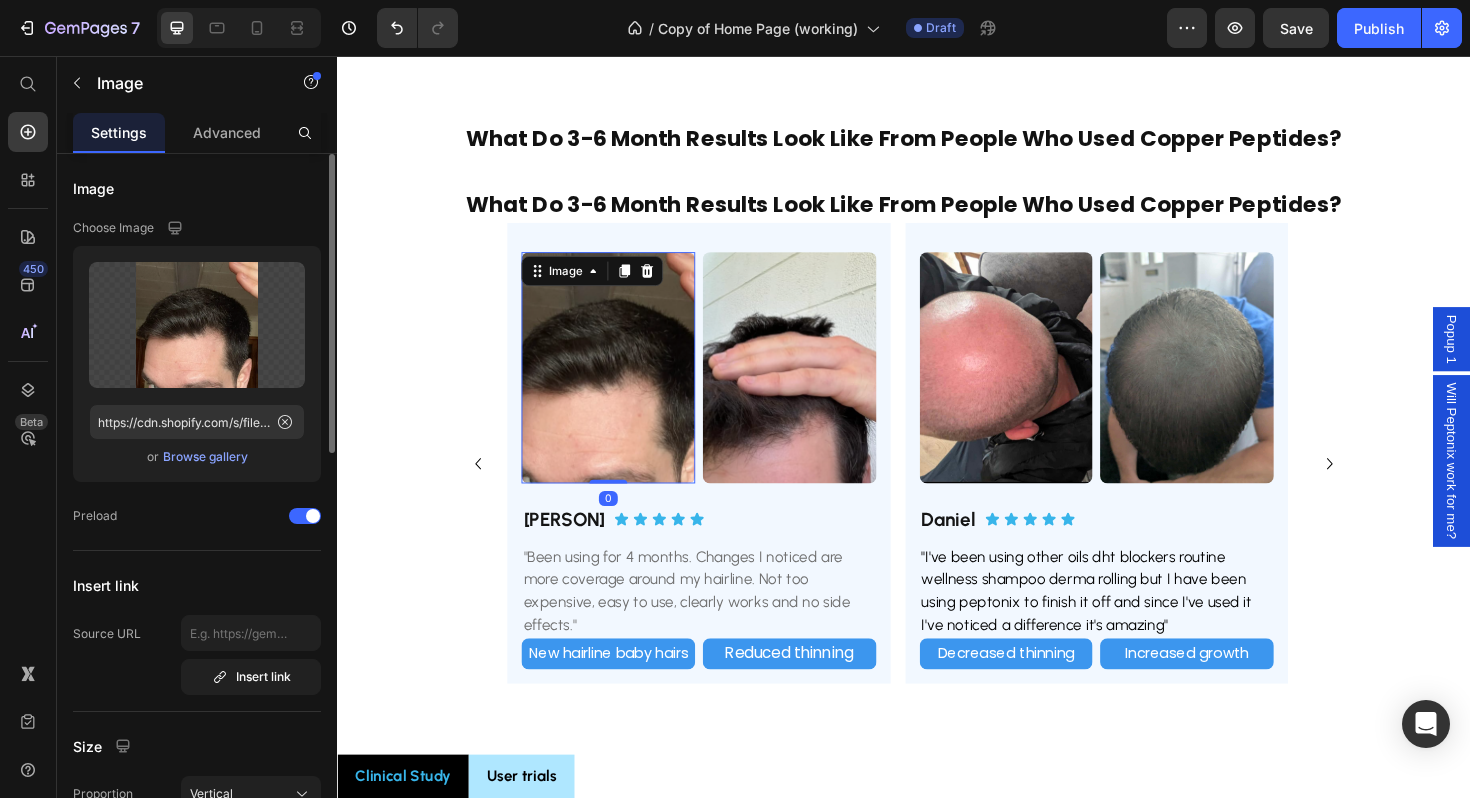 click on "Browse gallery" at bounding box center [205, 457] 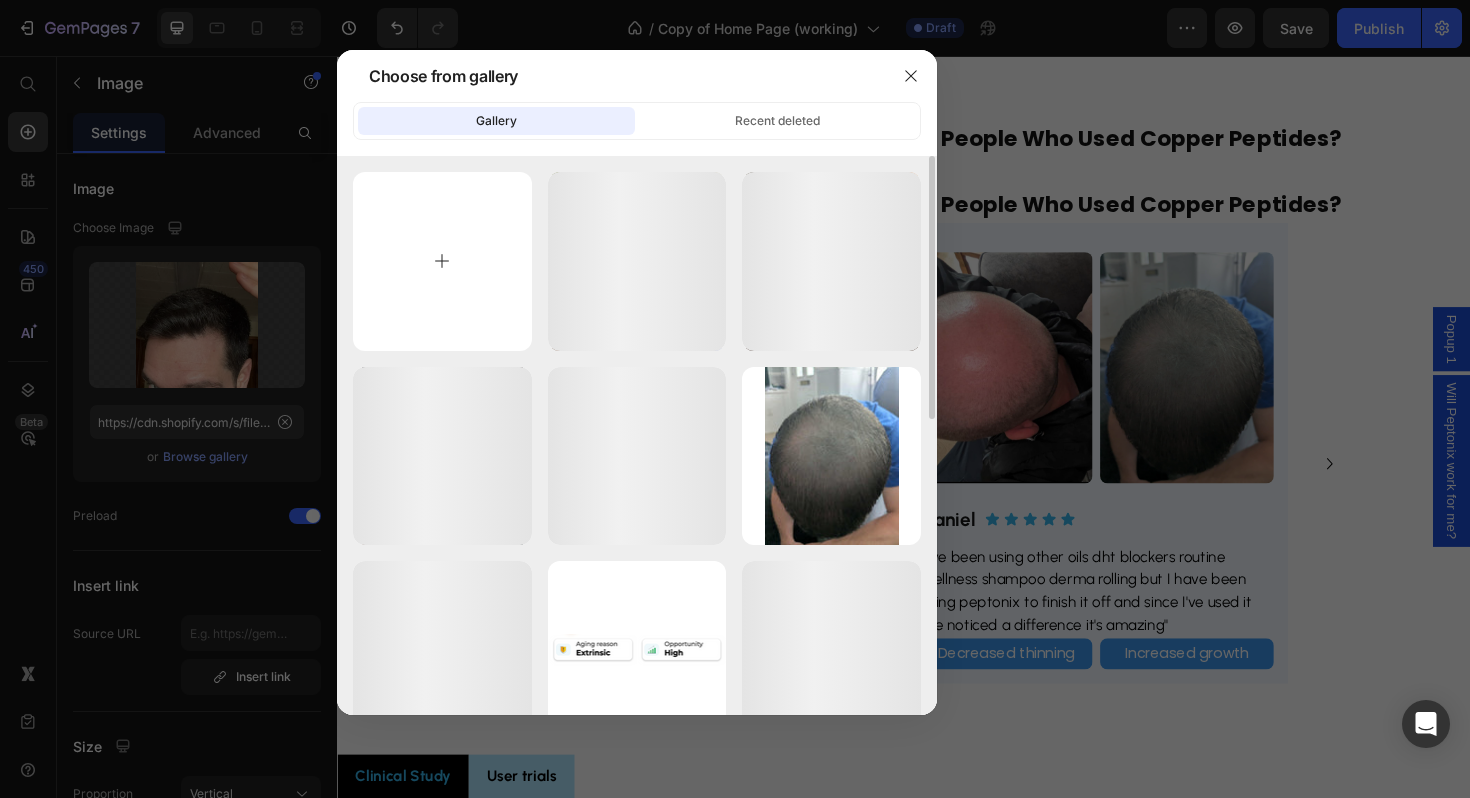 click at bounding box center [442, 261] 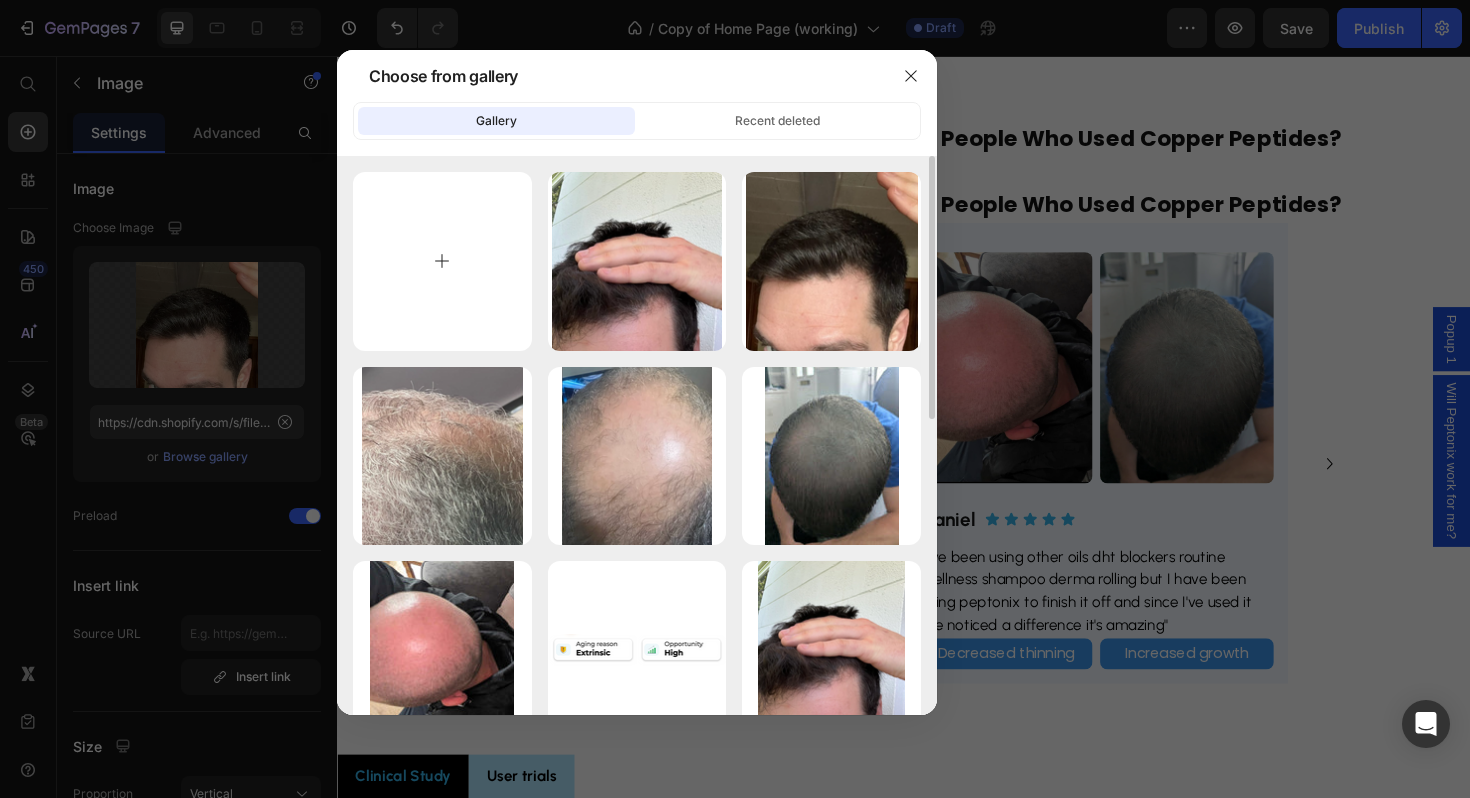 type on "C:\fakepath\image.jpg" 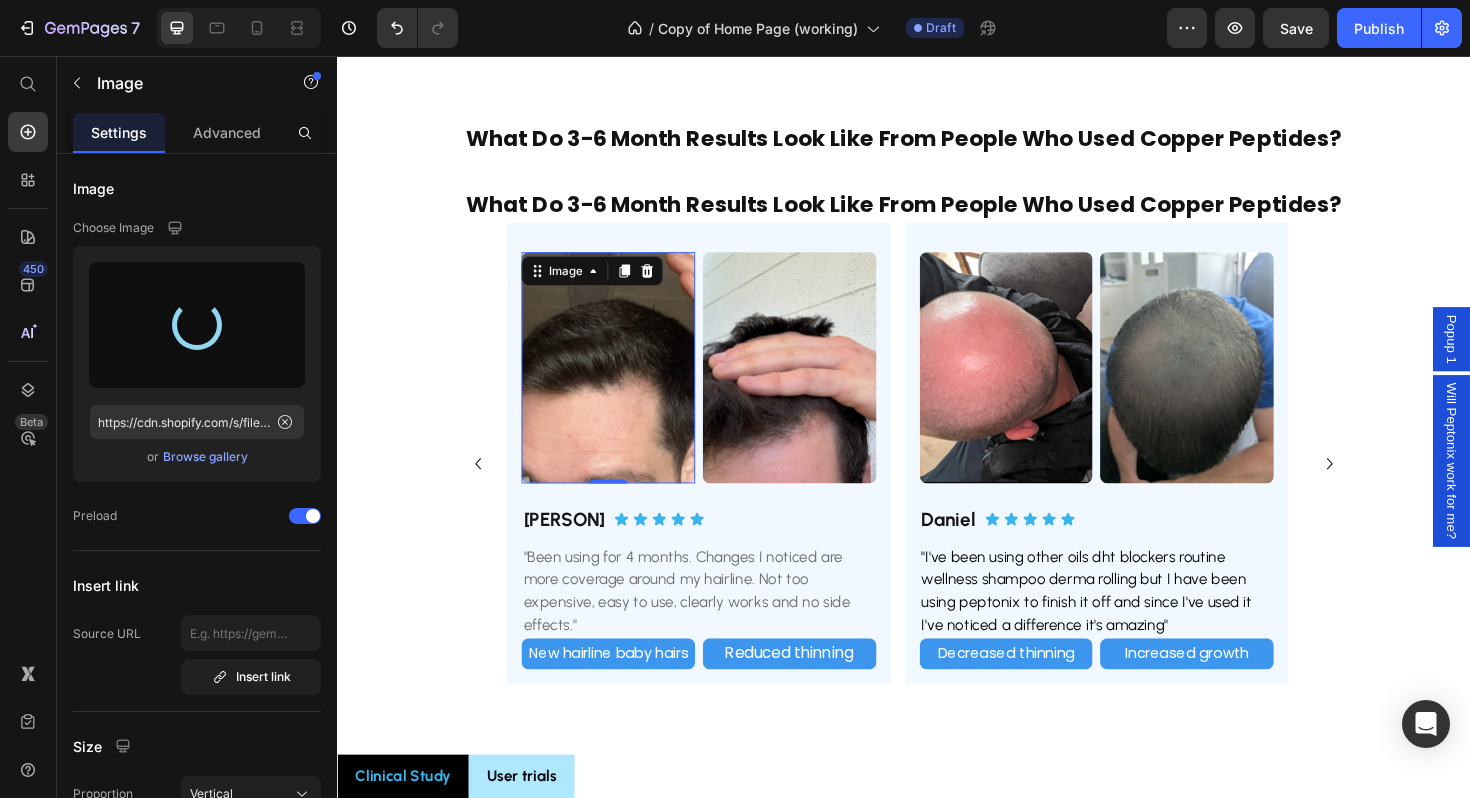 type on "https://cdn.shopify.com/s/files/1/0861/8678/7146/files/gempages_541610860959761273-de28a51f-ed63-4d06-8e09-0e1ea52f3d2c.jpg" 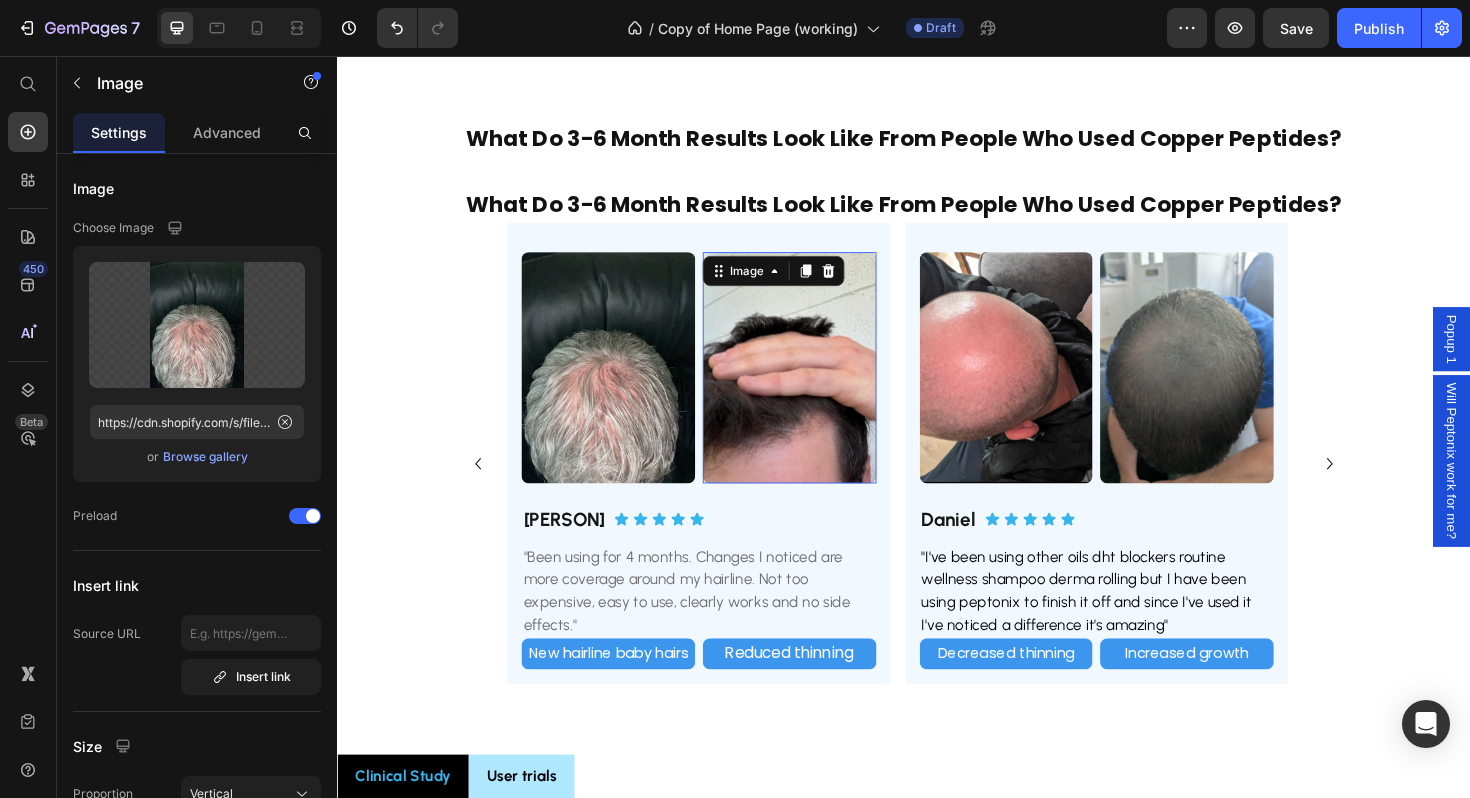 click at bounding box center (816, 386) 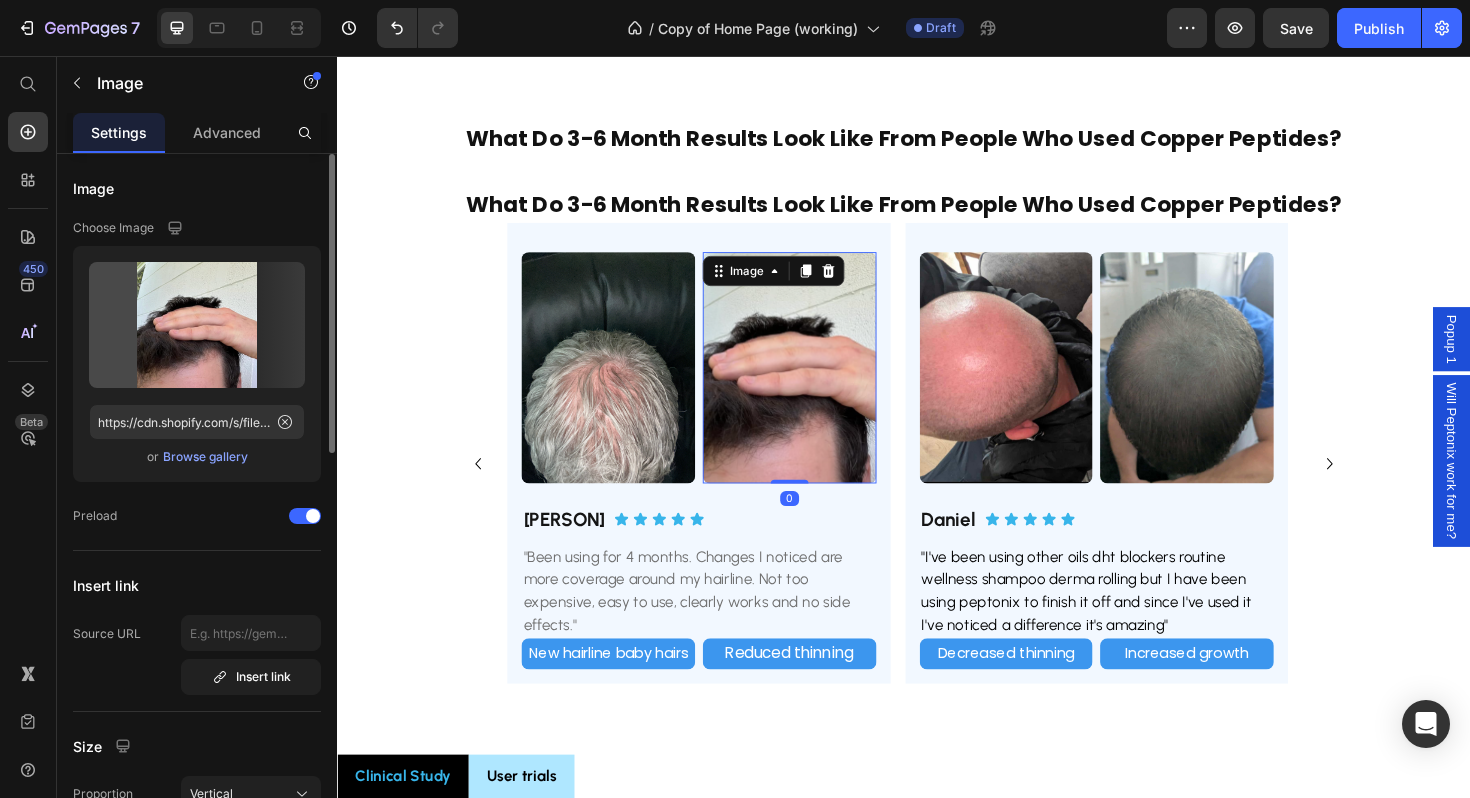 click on "Browse gallery" at bounding box center (205, 457) 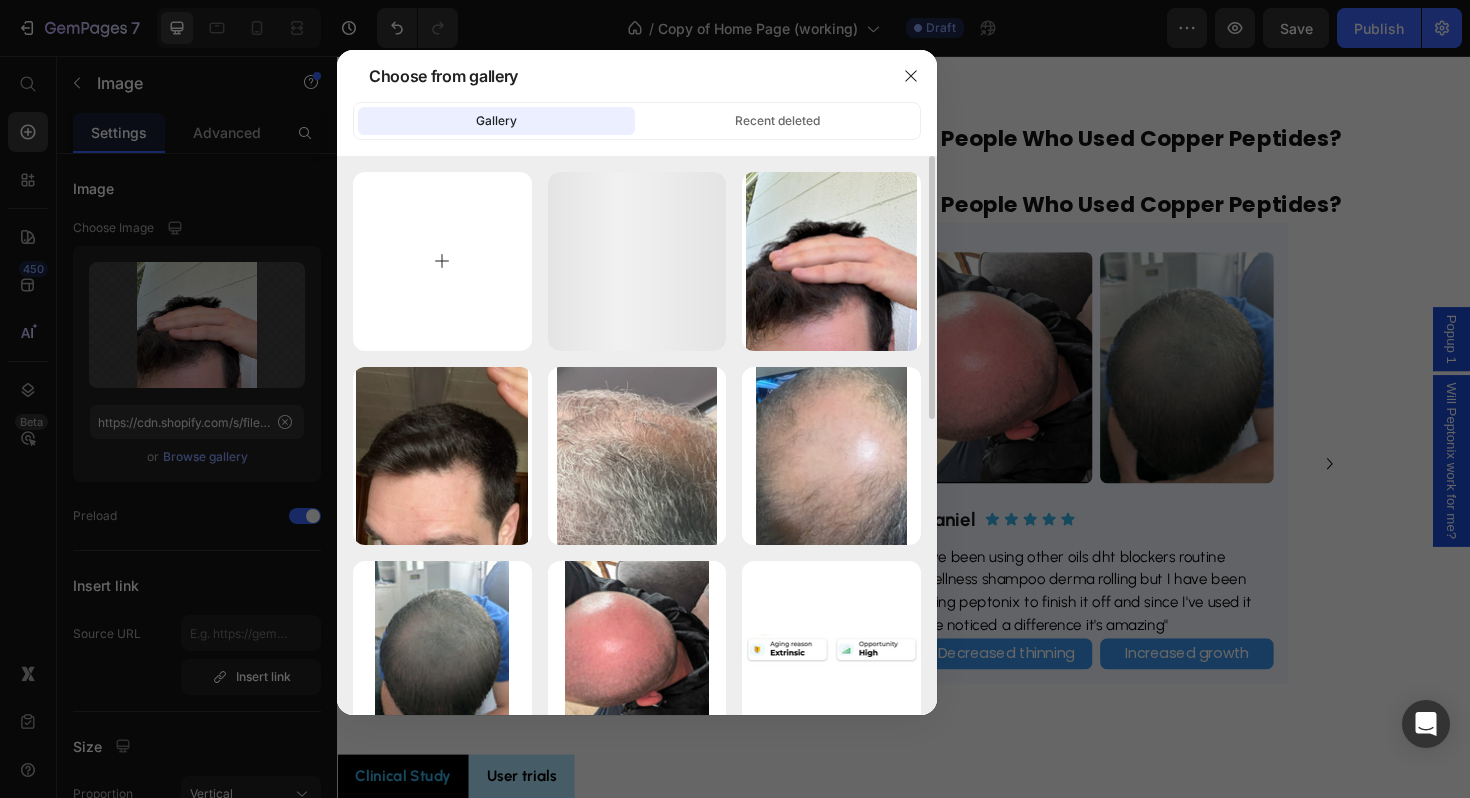 click at bounding box center [442, 261] 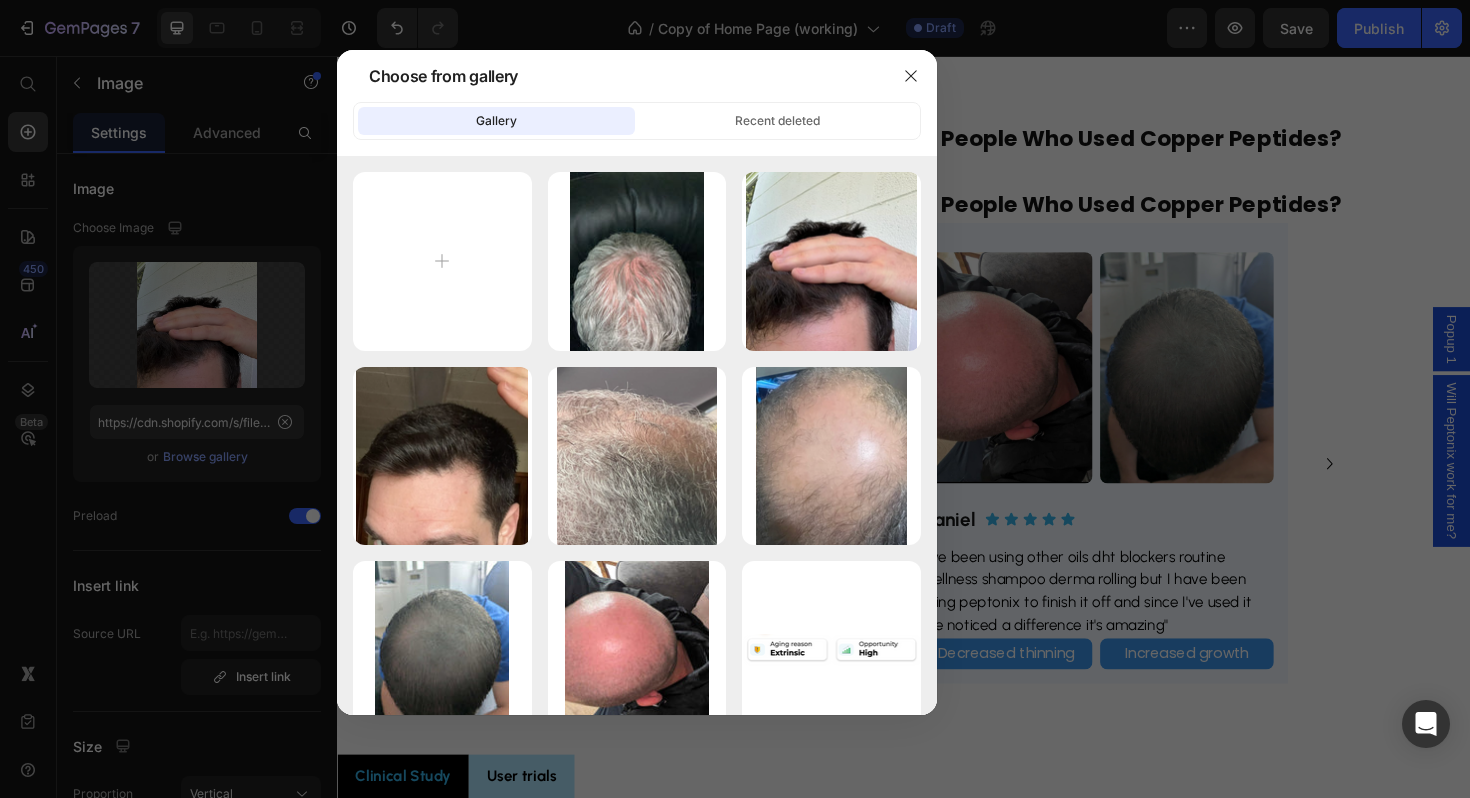 type on "C:\fakepath\[FILENAME]" 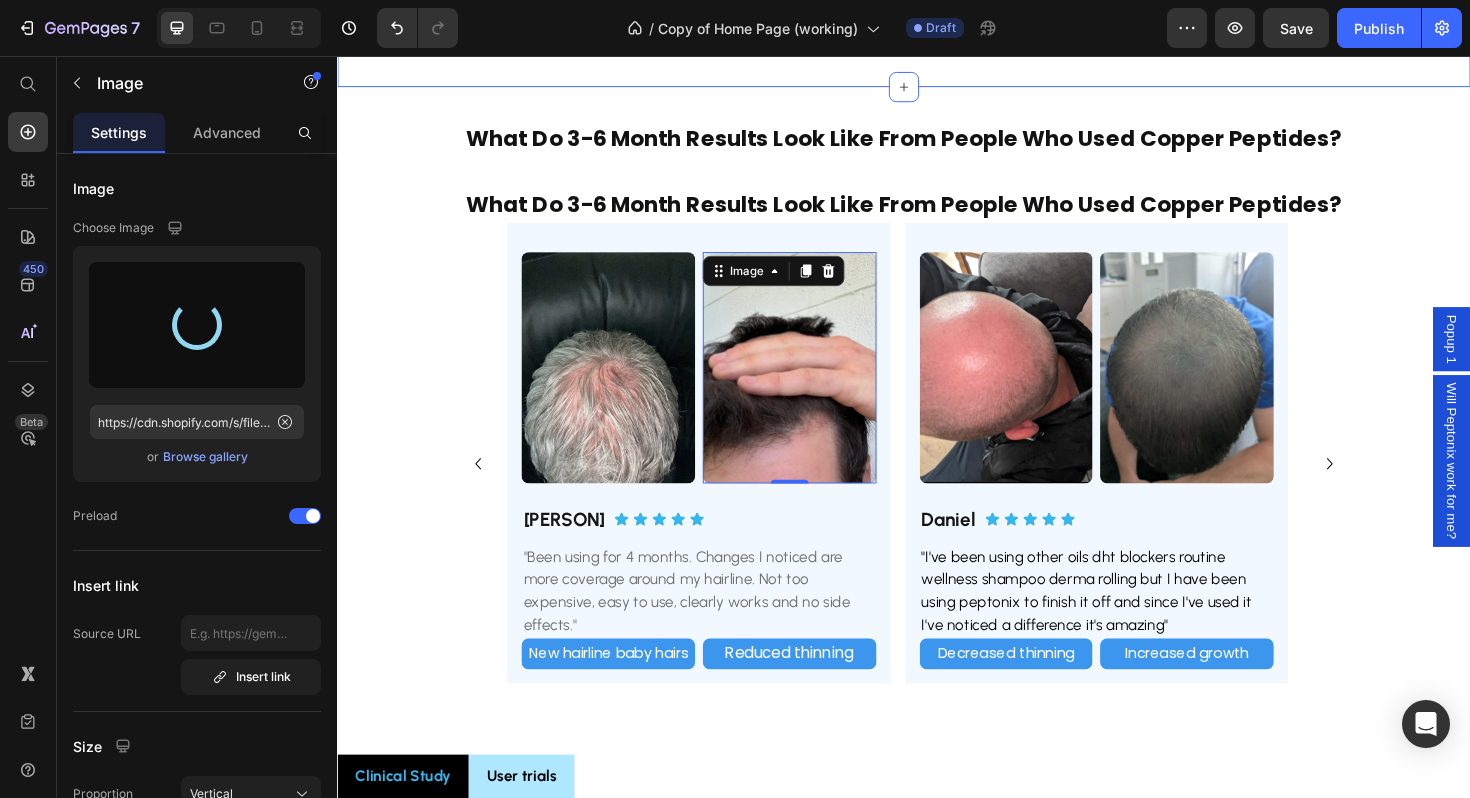 type on "https://cdn.shopify.com/s/files/1/0861/8678/7146/files/gempages_541610860959761273-0eb94d66-026f-4c63-bc15-7673ada83d22.jpg" 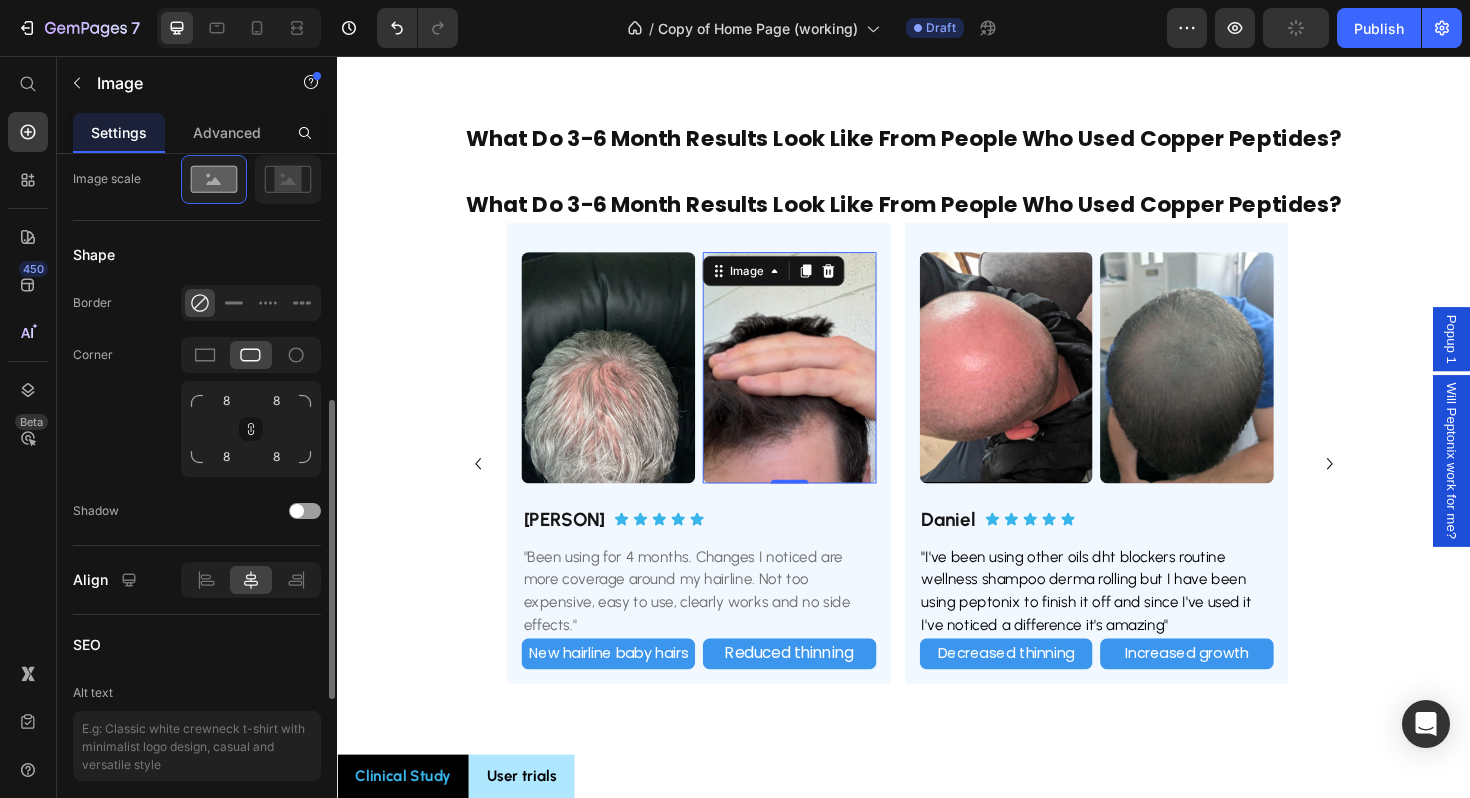 scroll, scrollTop: 0, scrollLeft: 0, axis: both 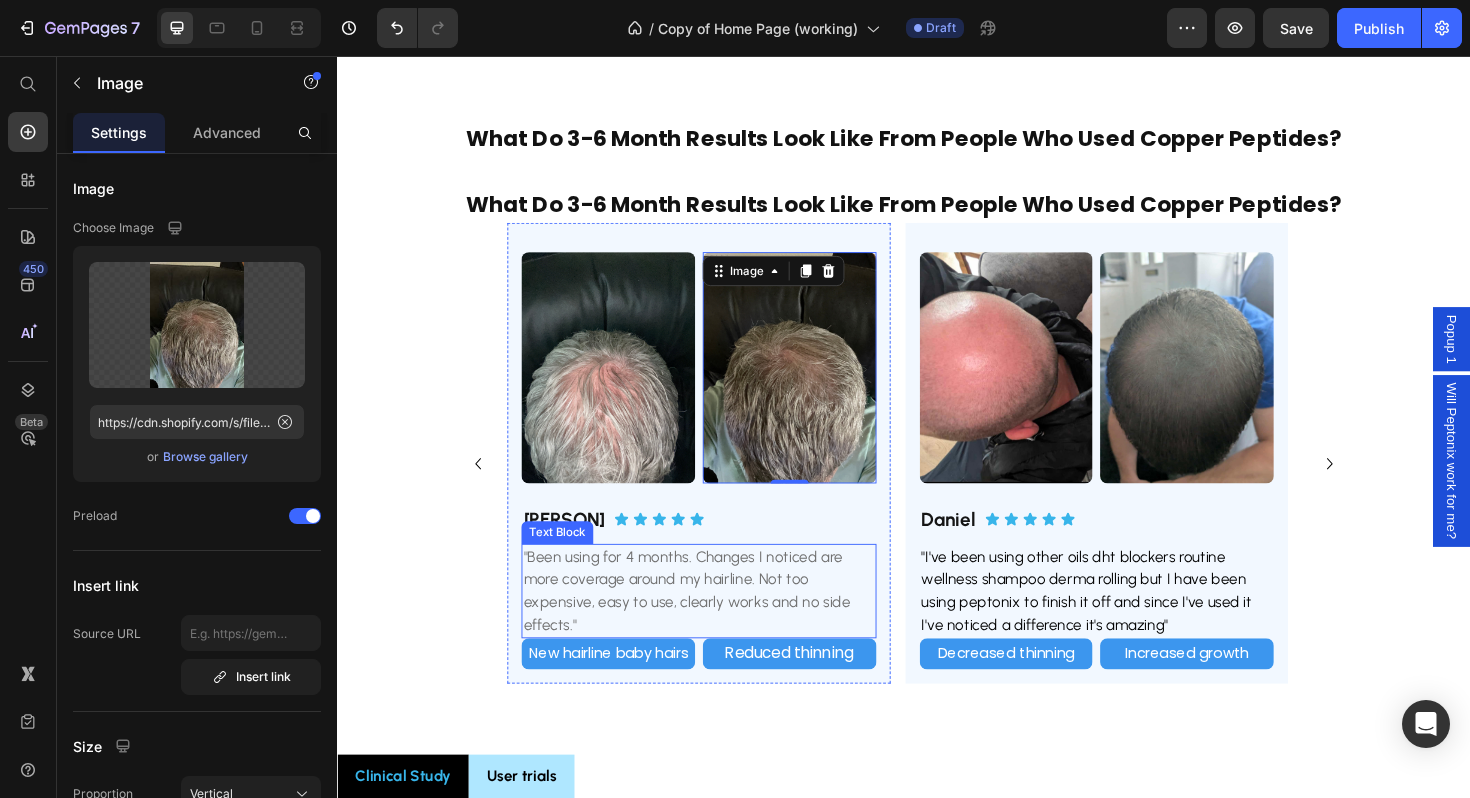 click on ""Been using for 4 months. Changes I noticed are more coverage around my hairline. Not too expensive, easy to use, clearly works and no side effects."" at bounding box center [720, 623] 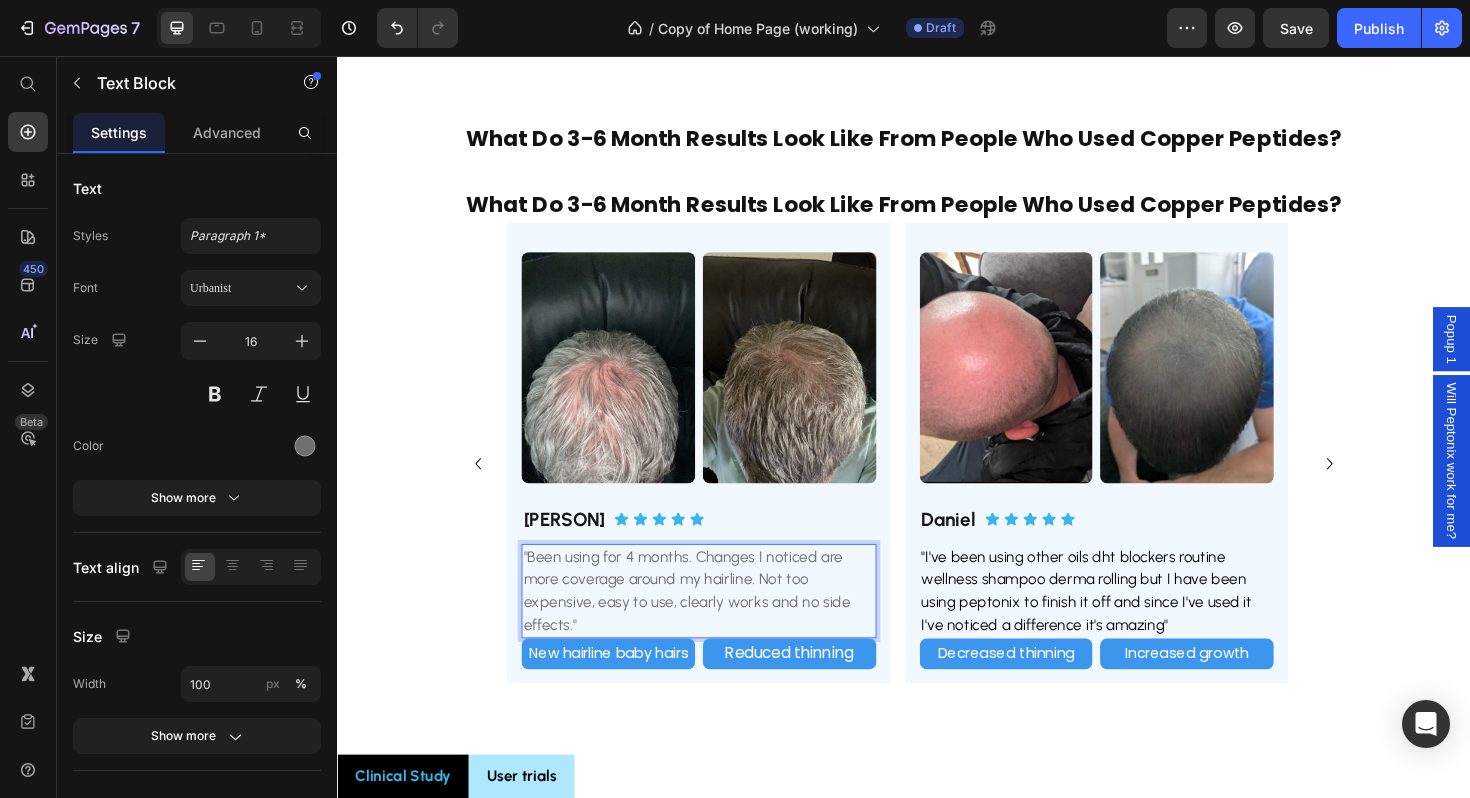 click on ""Been using for 4 months. Changes I noticed are more coverage around my hairline. Not too expensive, easy to use, clearly works and no side effects."" at bounding box center [720, 623] 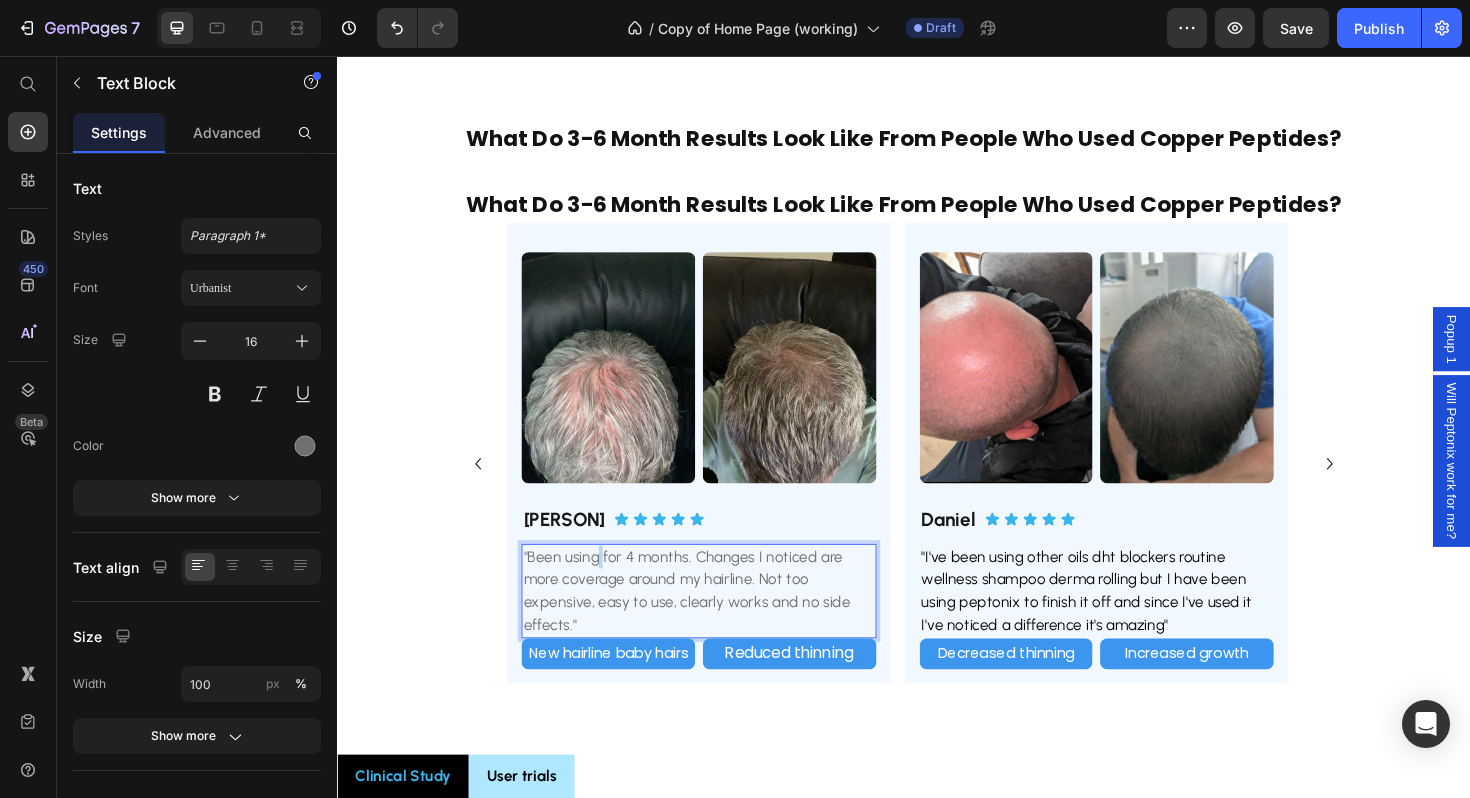 click on ""Been using for 4 months. Changes I noticed are more coverage around my hairline. Not too expensive, easy to use, clearly works and no side effects."" at bounding box center (720, 623) 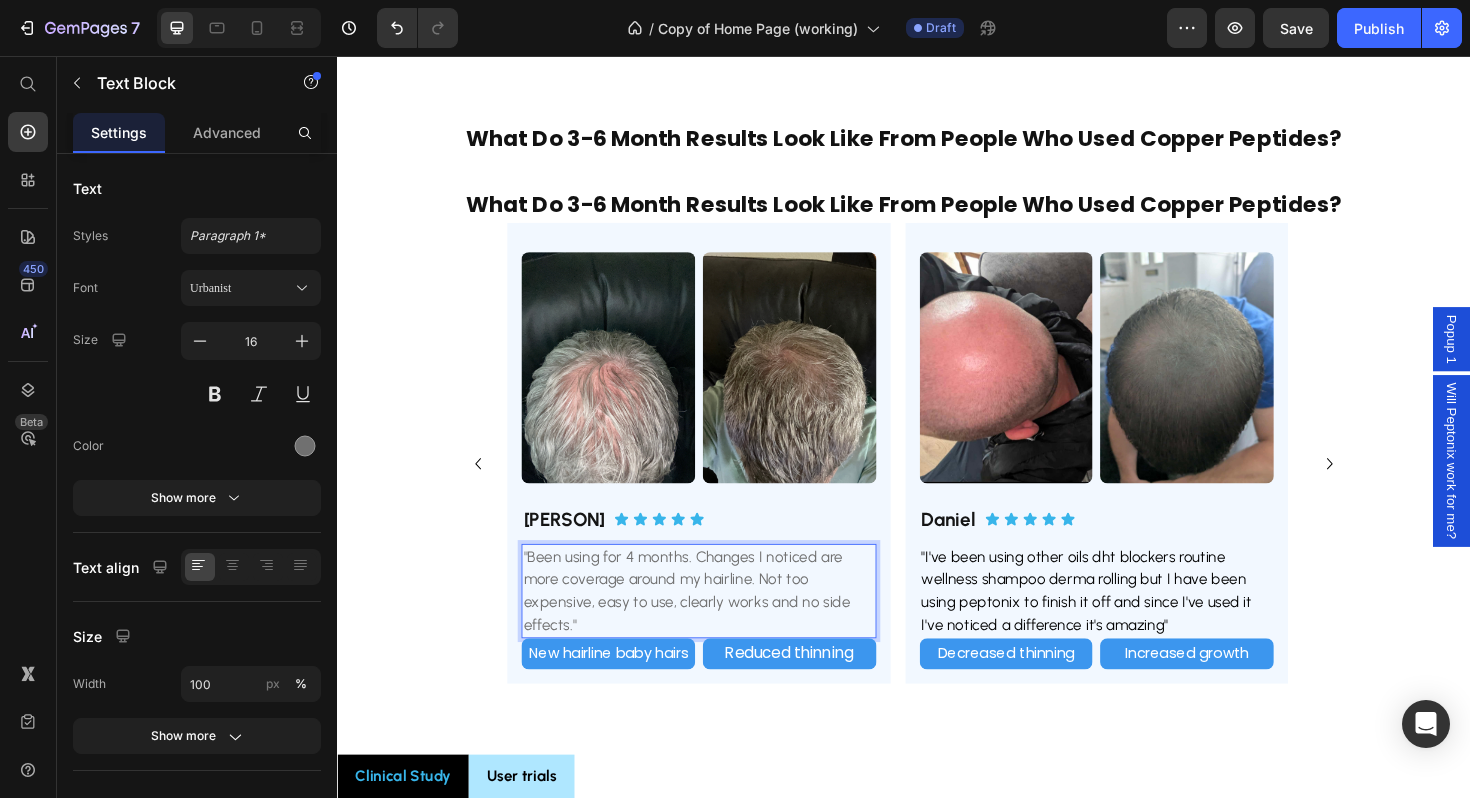 click on ""Been using for 4 months. Changes I noticed are more coverage around my hairline. Not too expensive, easy to use, clearly works and no side effects."" at bounding box center [720, 623] 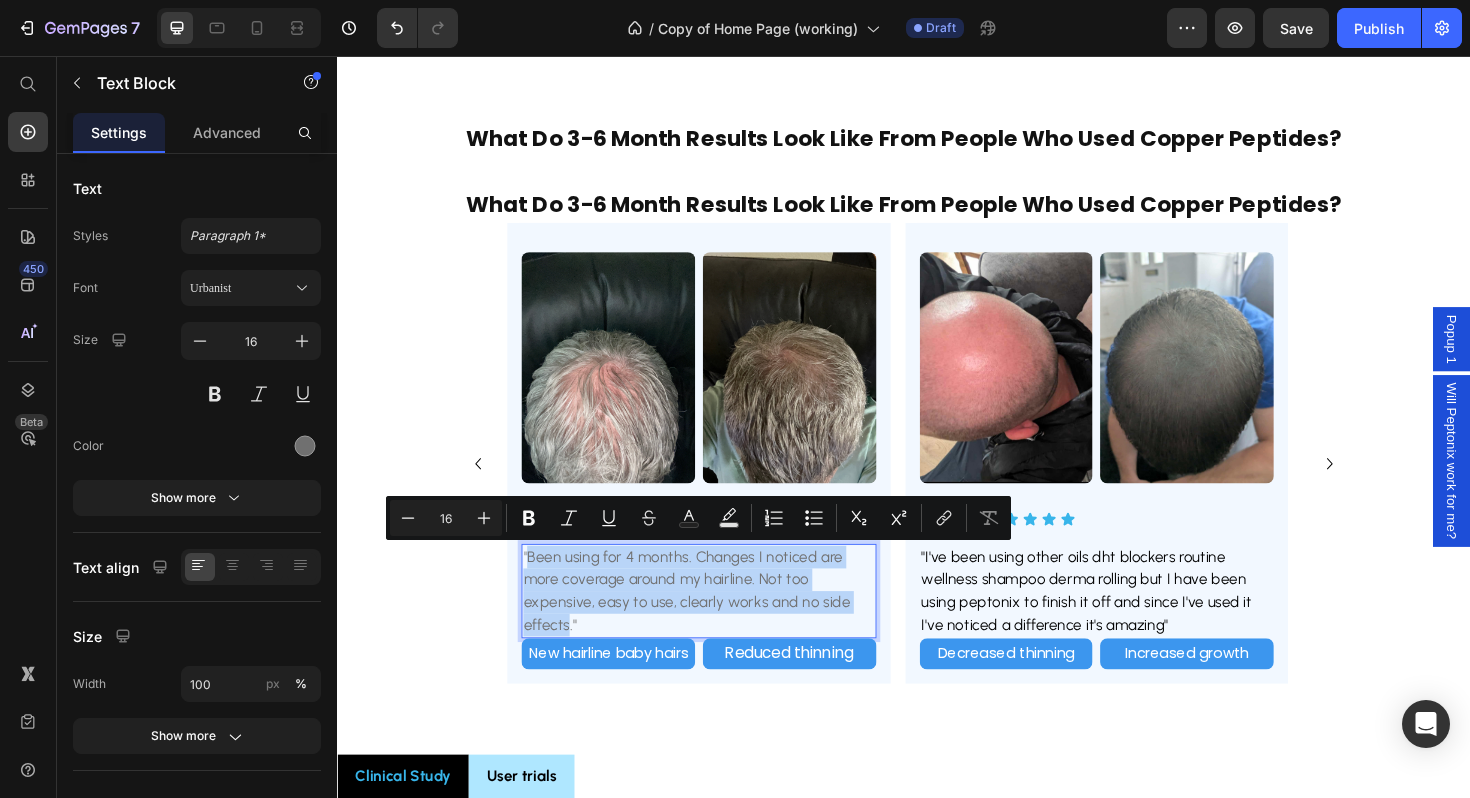 drag, startPoint x: 582, startPoint y: 656, endPoint x: 540, endPoint y: 585, distance: 82.492424 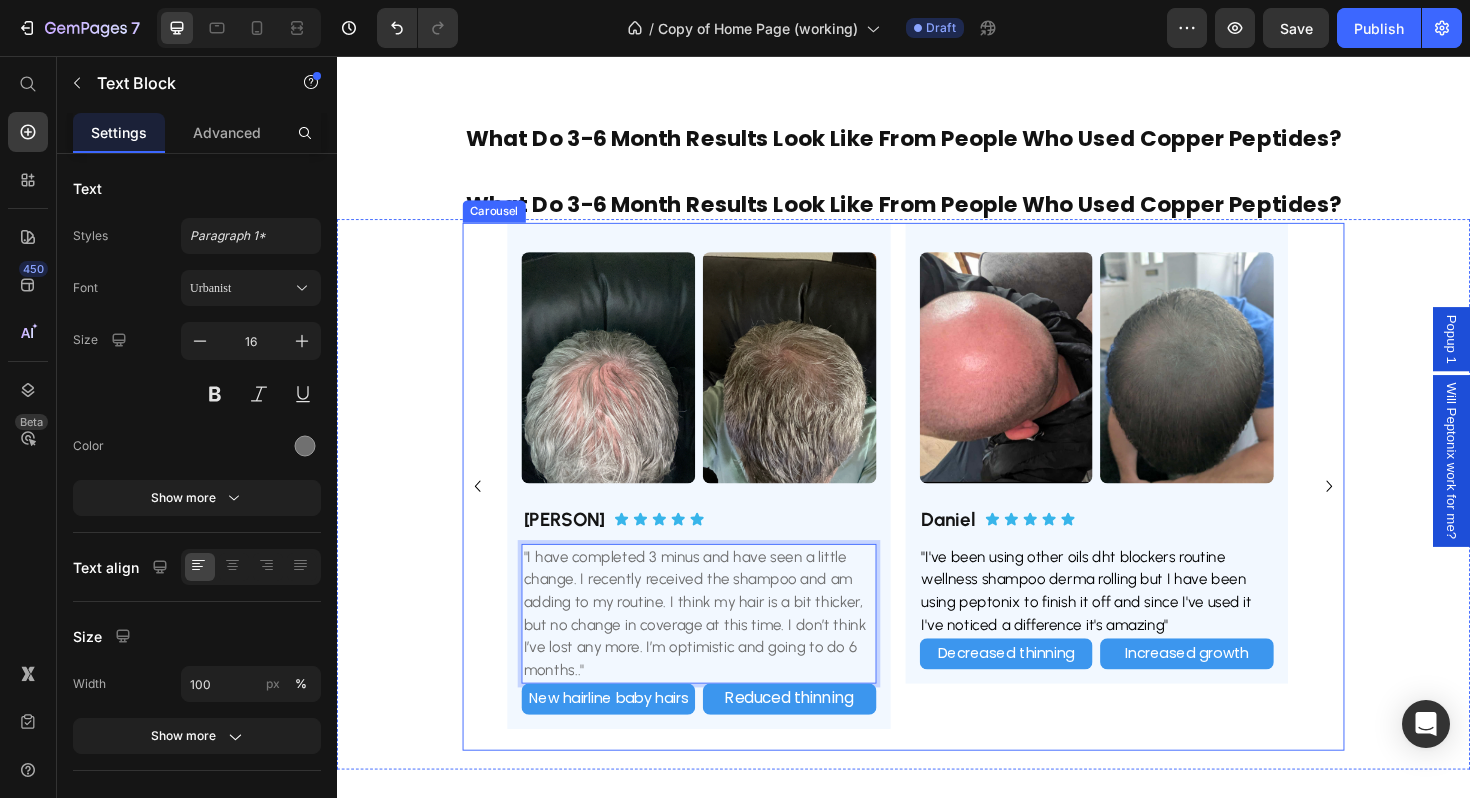 click on "Image Image Row [PERSON] Heading Icon Icon Icon Icon Icon Icon List Row "I've been using other oils dht blockers routine wellness shampoo derma rolling but I have been using peptonix to finish it off and since I've used it I've noticed a difference it's amazing" Text Block Decreased thinning Text Block Increased growth Text Block Row Reduced top of head thinning       Button Improved hair growth             Button Row Row Row Image Image Row [PERSON] Heading Icon Icon Icon Icon Icon Icon List Row "Very good. Turned me from a baldy man to a man with more hairs" Text Block New baby hairs Text Block Increased growth Text Block Row New baby hair       Button Visible hair growth       Button Row Row Row Image Image Row [PERSON] Heading Icon Icon Icon Icon Icon Icon List Row "Been using for 4 months. Changes I noticed are more coverage around my hairline. Not too expensive, easy to use, clearly works and no side effects." Text Block New hairline baby hairs Text Block Row" at bounding box center [937, 512] 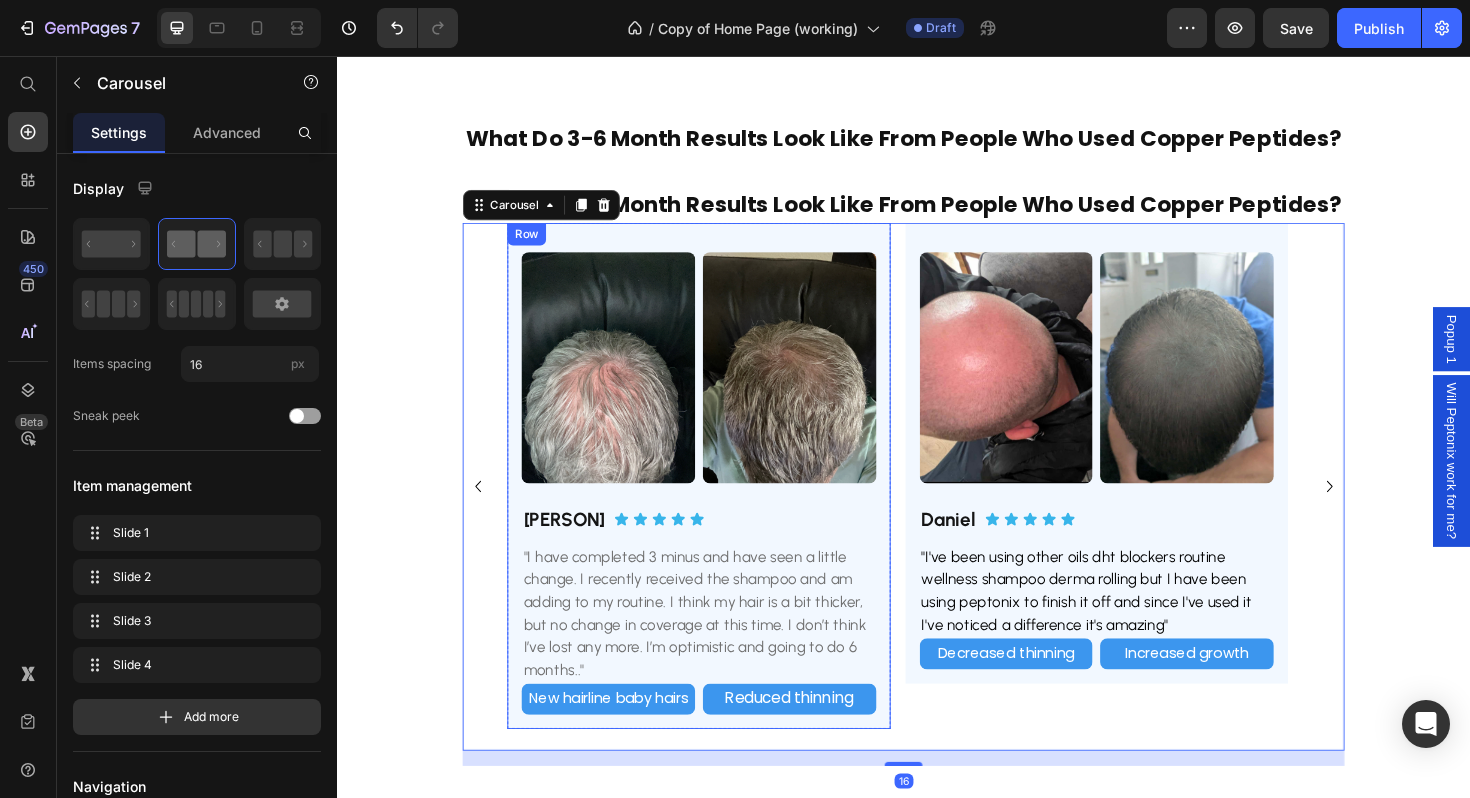 click on "New hairline baby hairs" at bounding box center (624, 736) 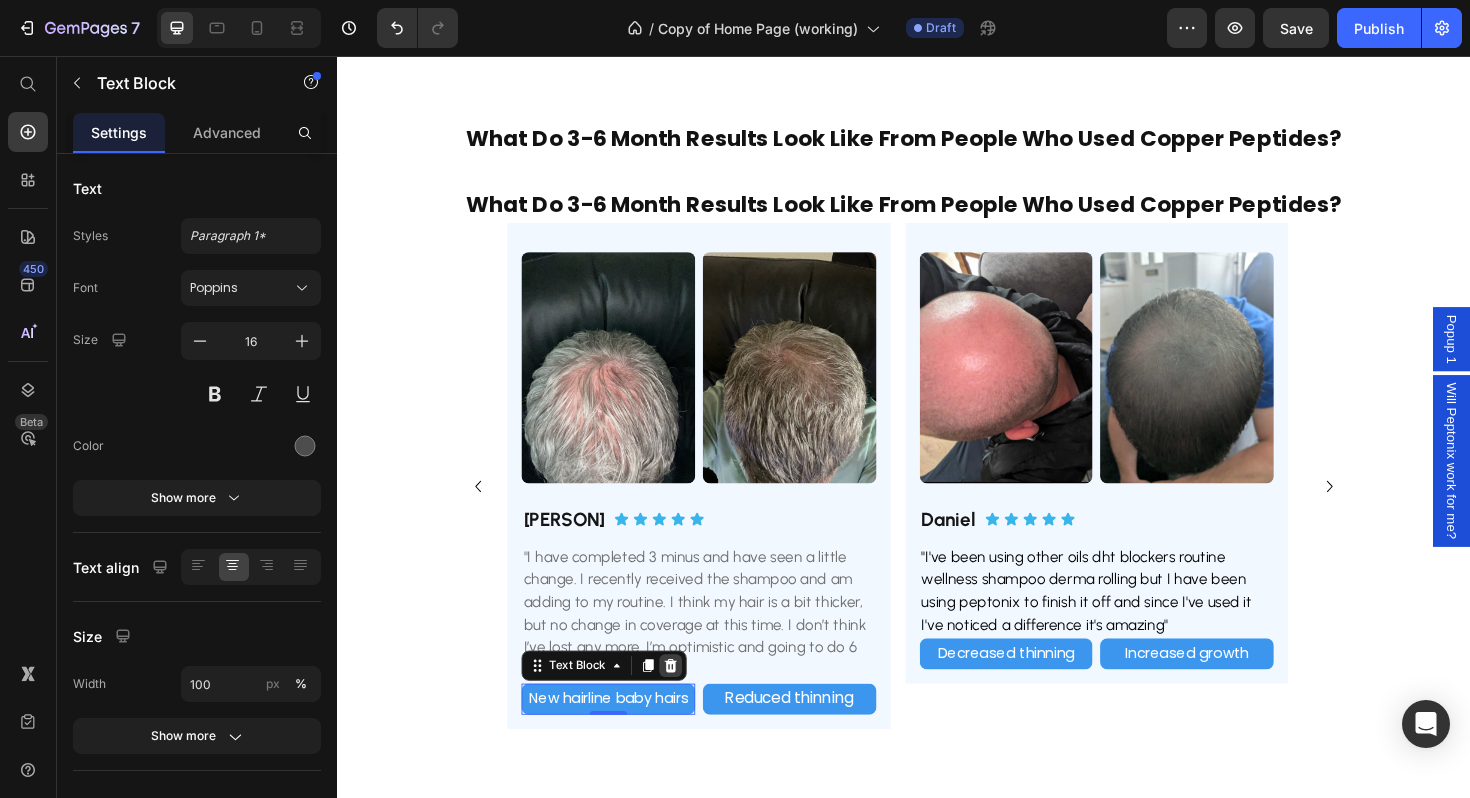 click 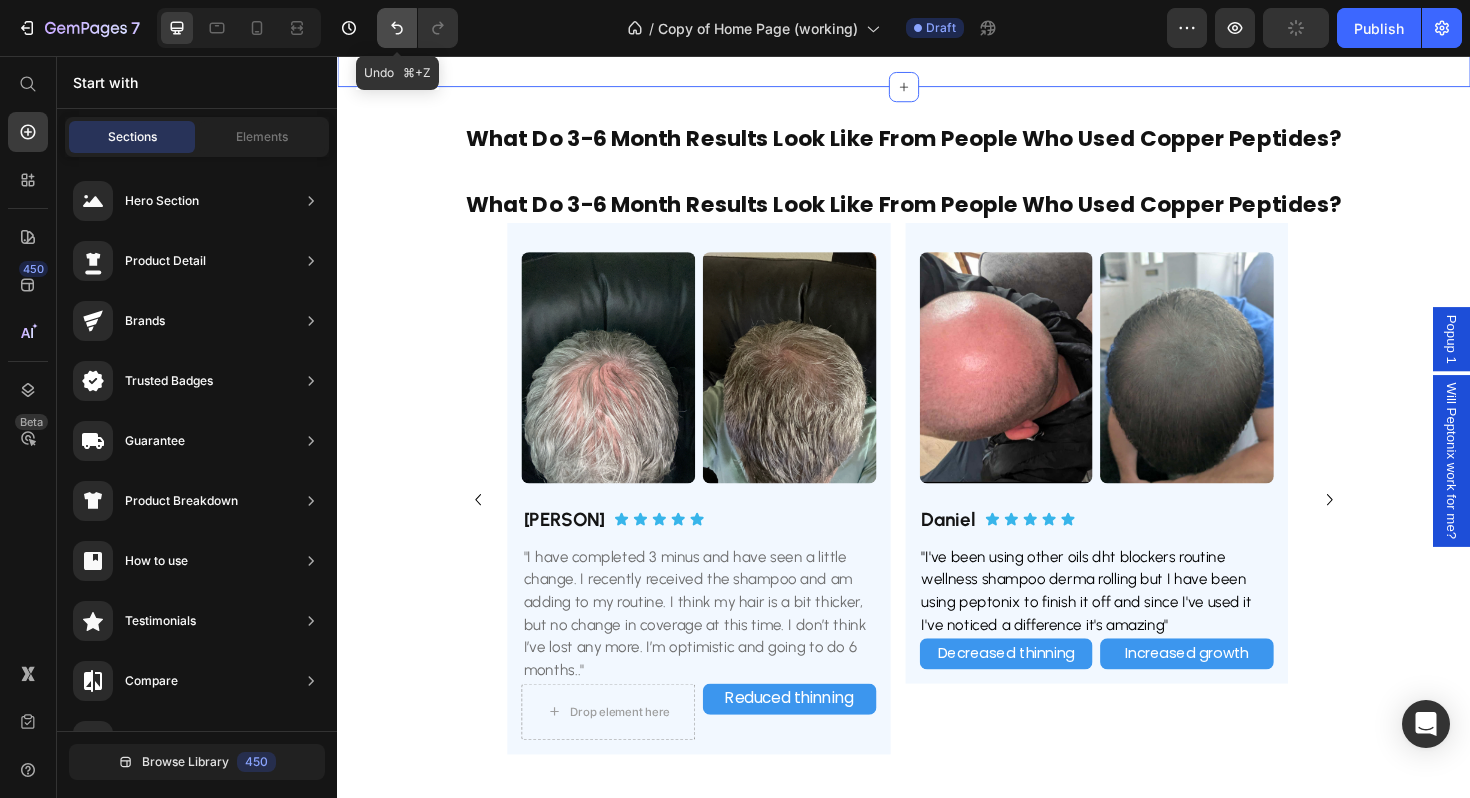 drag, startPoint x: 393, startPoint y: 36, endPoint x: 123, endPoint y: 158, distance: 296.28366 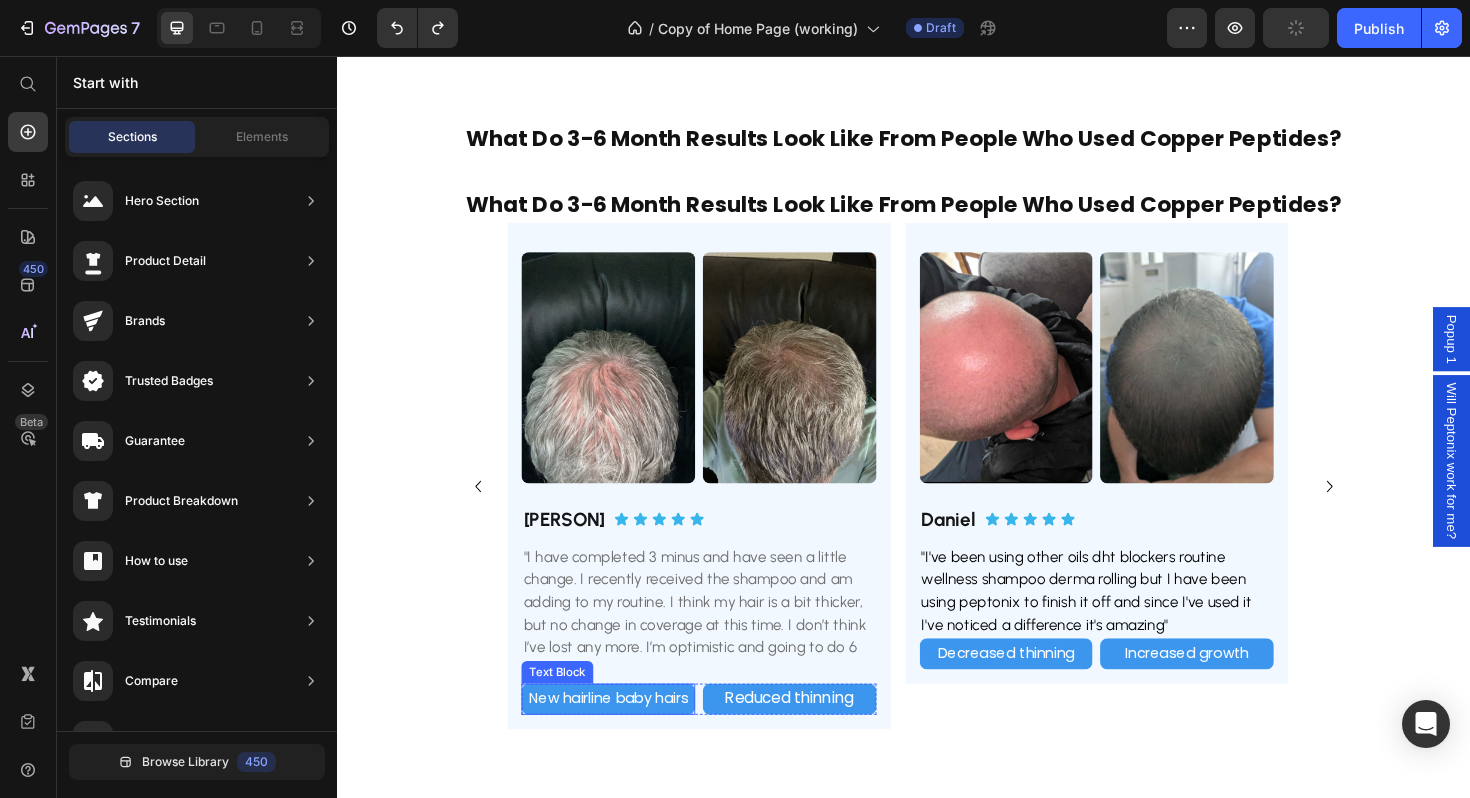 click on "New hairline baby hairs" at bounding box center (624, 736) 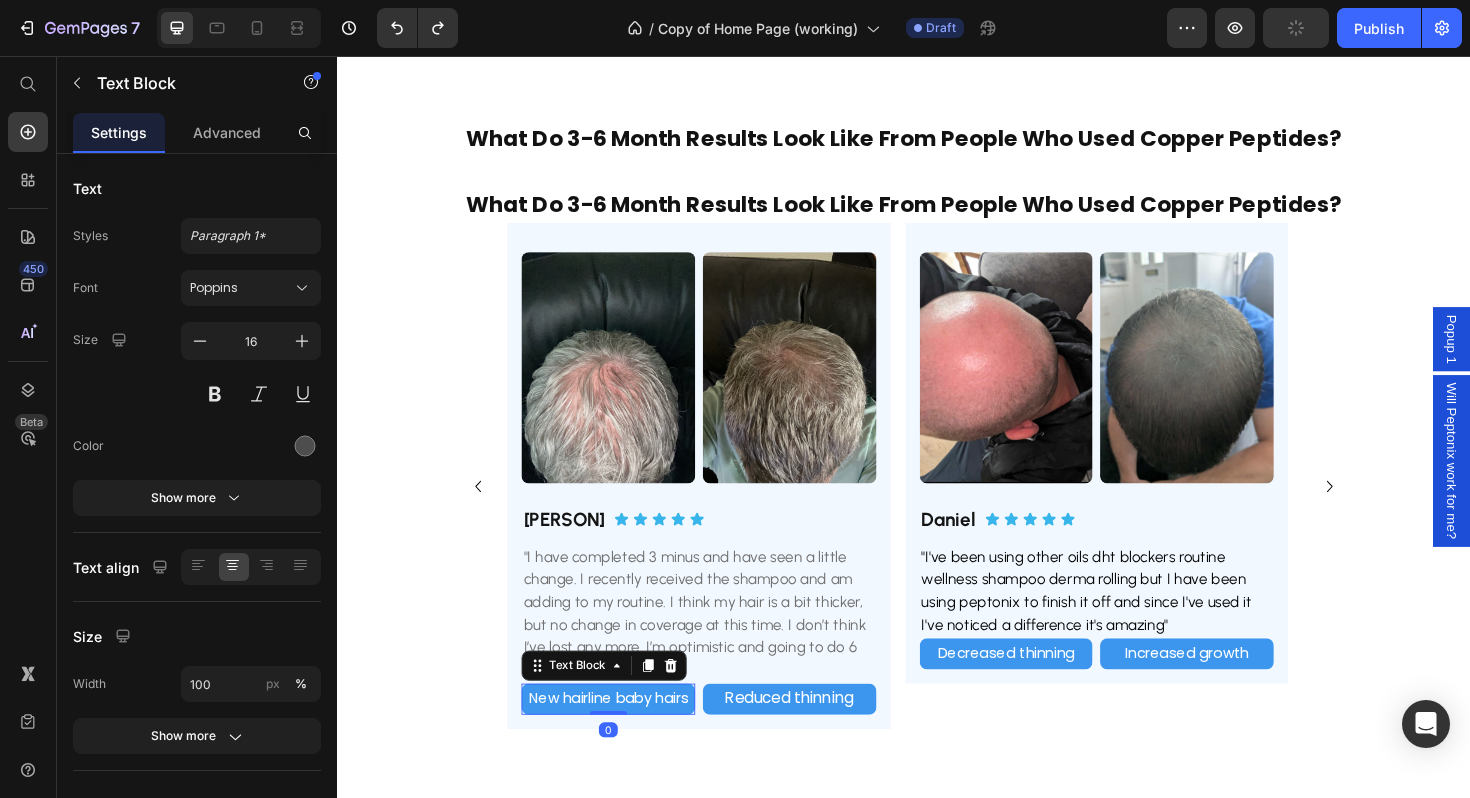 click on "New hairline baby hairs" at bounding box center (624, 736) 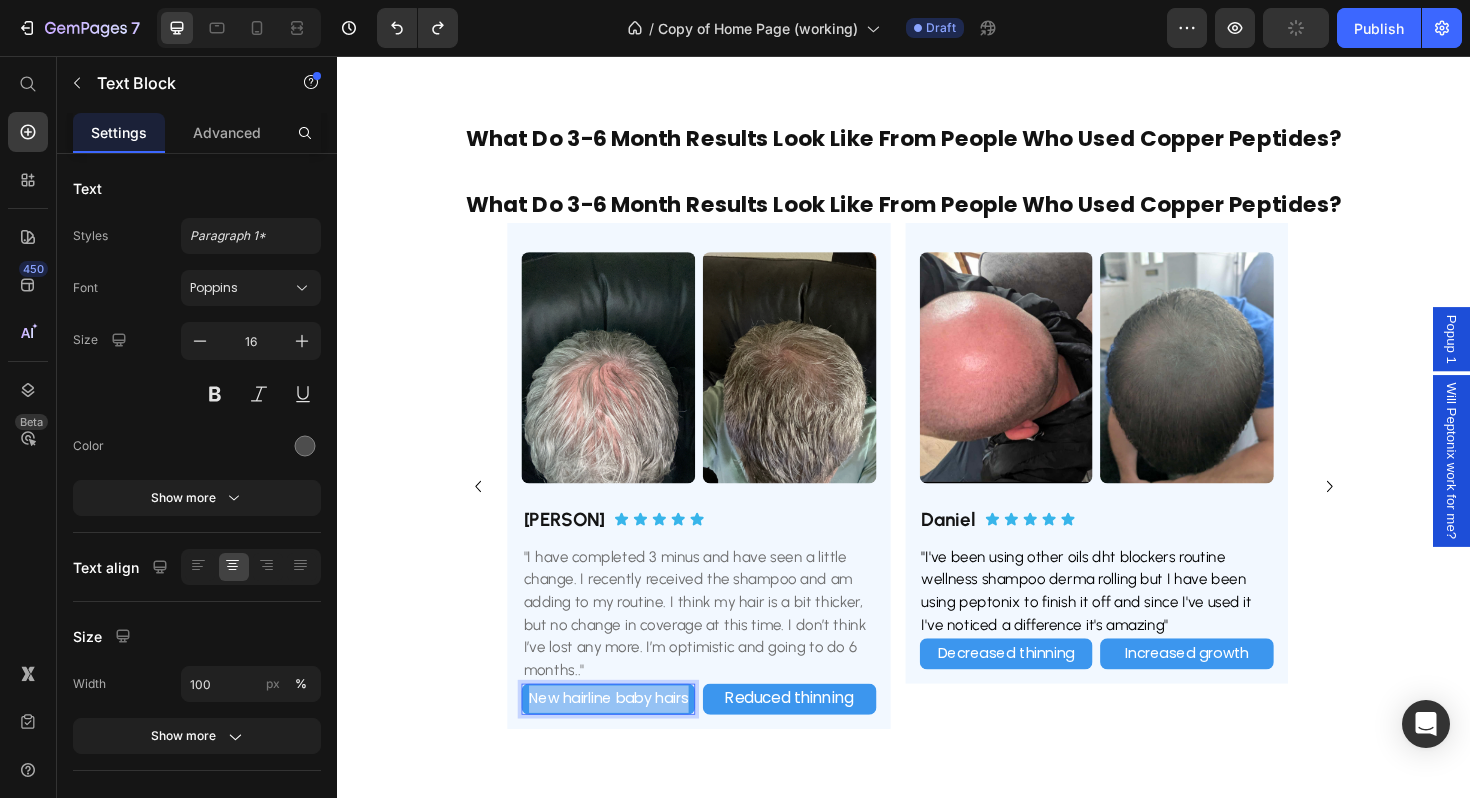 click on "New hairline baby hairs" at bounding box center [624, 736] 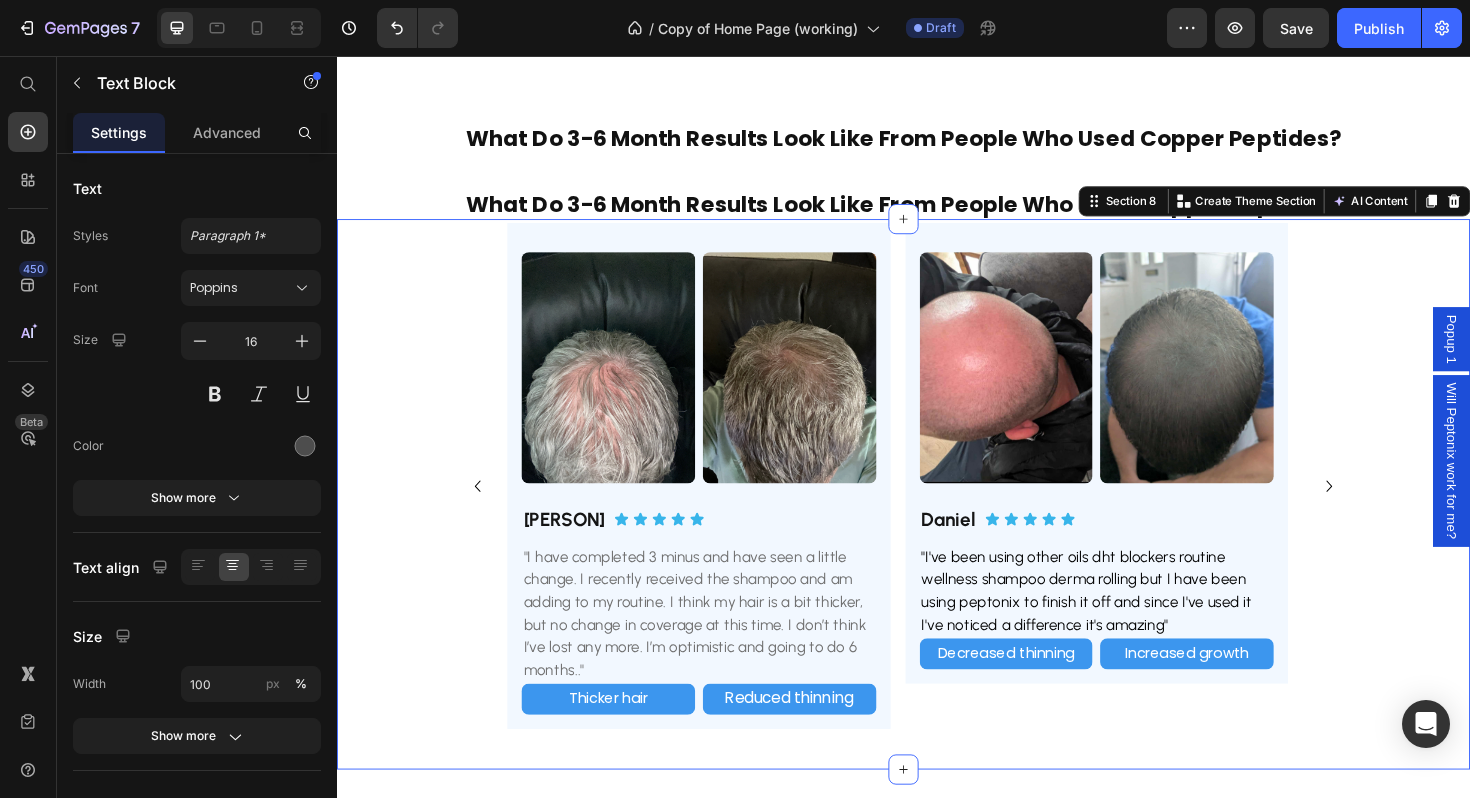 click on "Image Image Row [PERSON] Heading Icon Icon Icon Icon Icon Icon List Row "I've been using other oils dht blockers routine wellness shampoo derma rolling but I have been using peptonix to finish it off and since I've used it I've noticed a difference it's amazing" Text Block Decreased thinning Text Block Increased growth Text Block Row Reduced top of head thinning       Button Improved hair growth             Button Row Row Row Image Image Row [PERSON] Heading Icon Icon Icon Icon Icon Icon List Row "Very good. Turned me from a baldy man to a man with more hairs" Text Block New baby hairs Text Block Increased growth Text Block Row New baby hair       Button Visible hair growth       Button Row Row Row Image Image Row [PERSON] Heading Icon Icon Icon Icon Icon Icon List Row "Been using for 4 months. Changes I noticed are more coverage around my hairline. Not too expensive, easy to use, clearly works and no side effects." Text Block New hairline baby hairs Text Block Row" at bounding box center (937, 520) 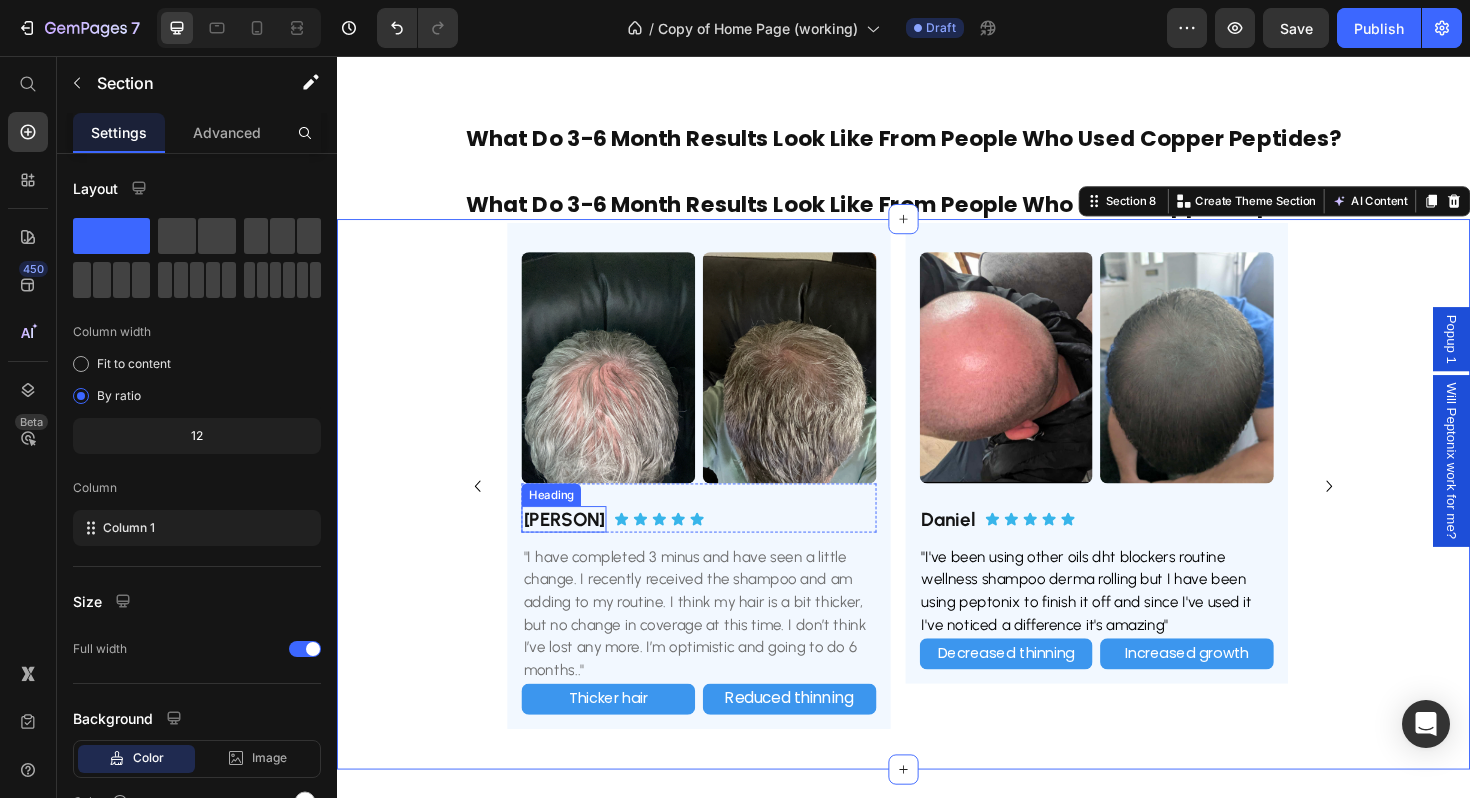 click on "[PERSON]" at bounding box center [578, 547] 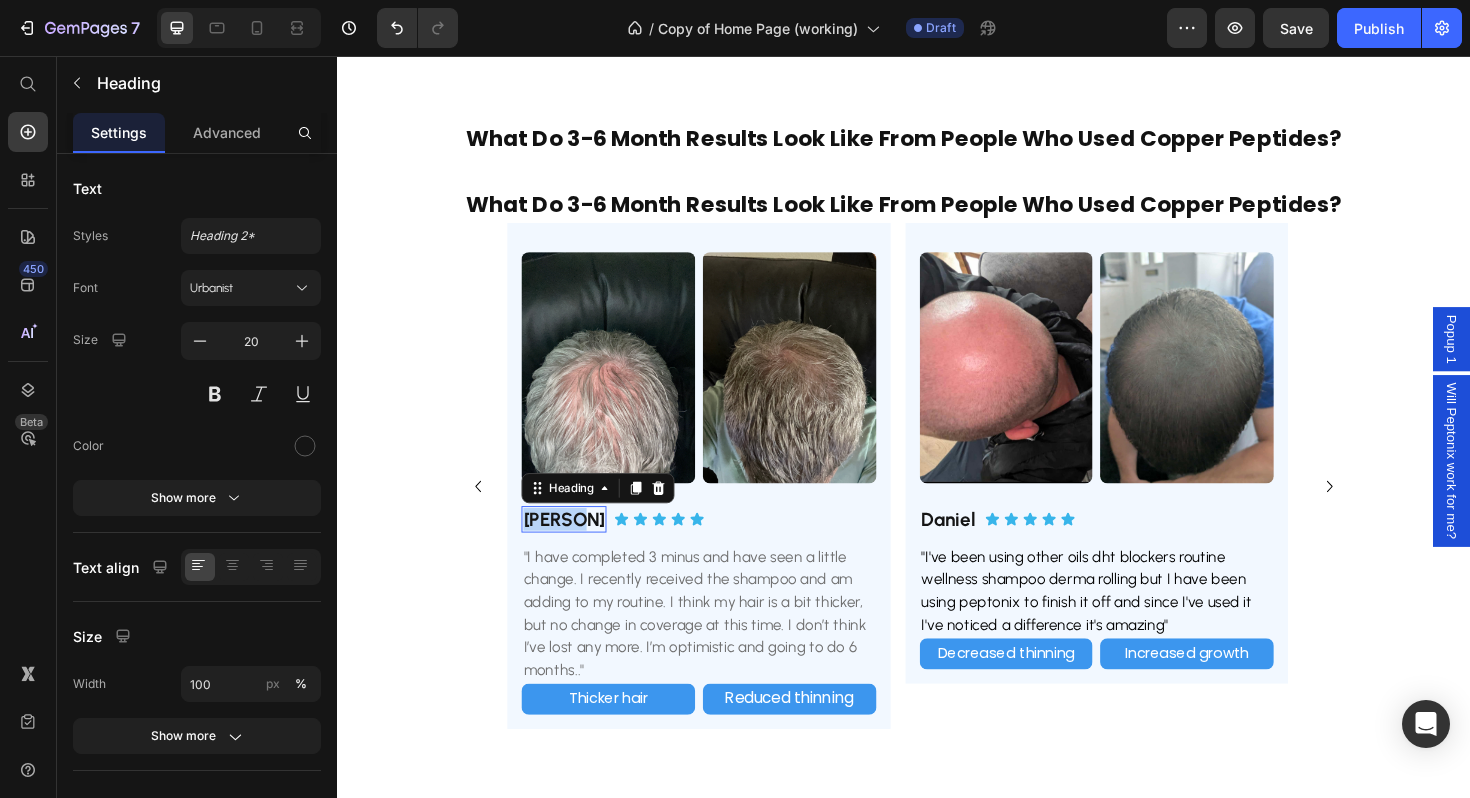 click on "[PERSON]" at bounding box center [578, 547] 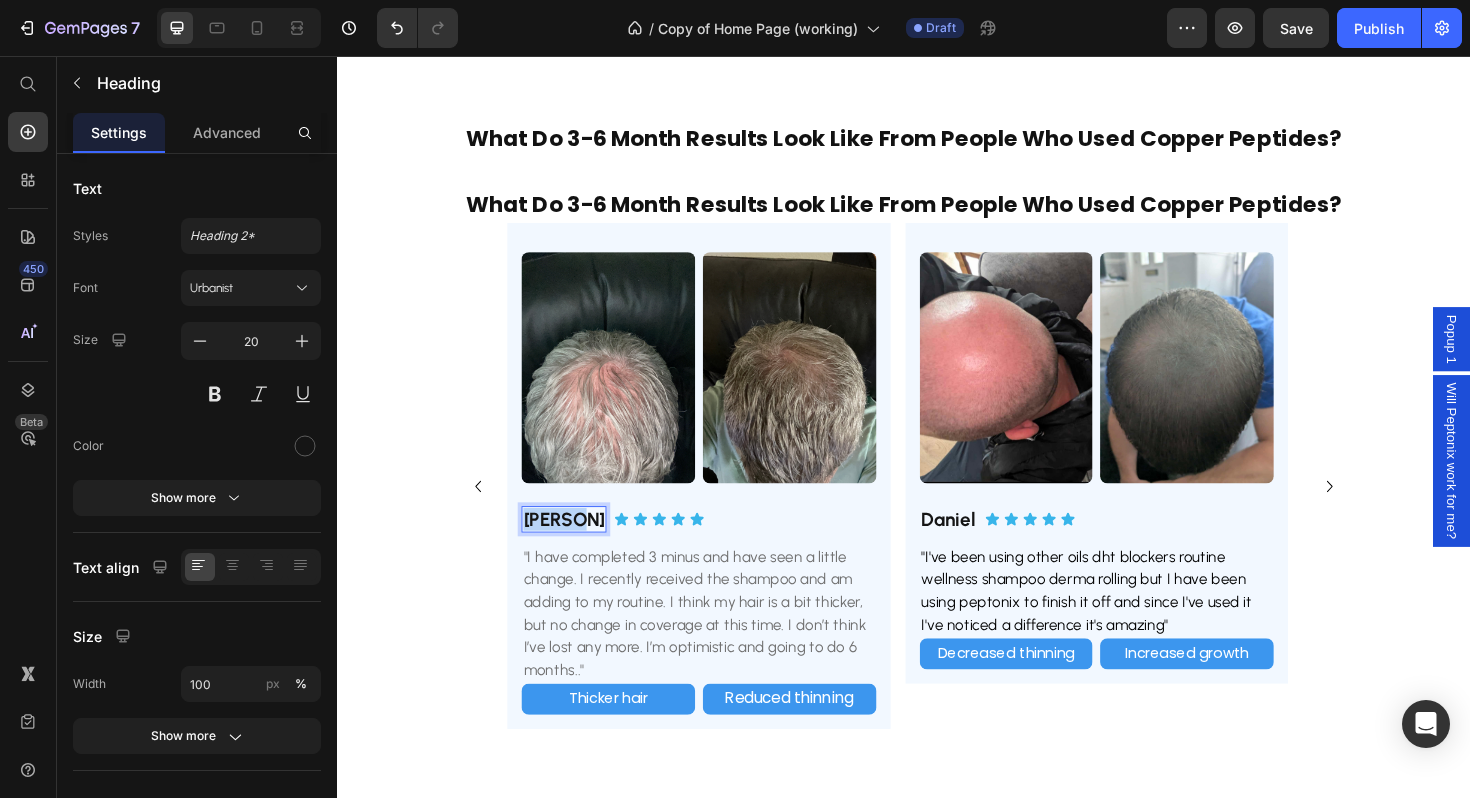click on "[PERSON]" at bounding box center [578, 547] 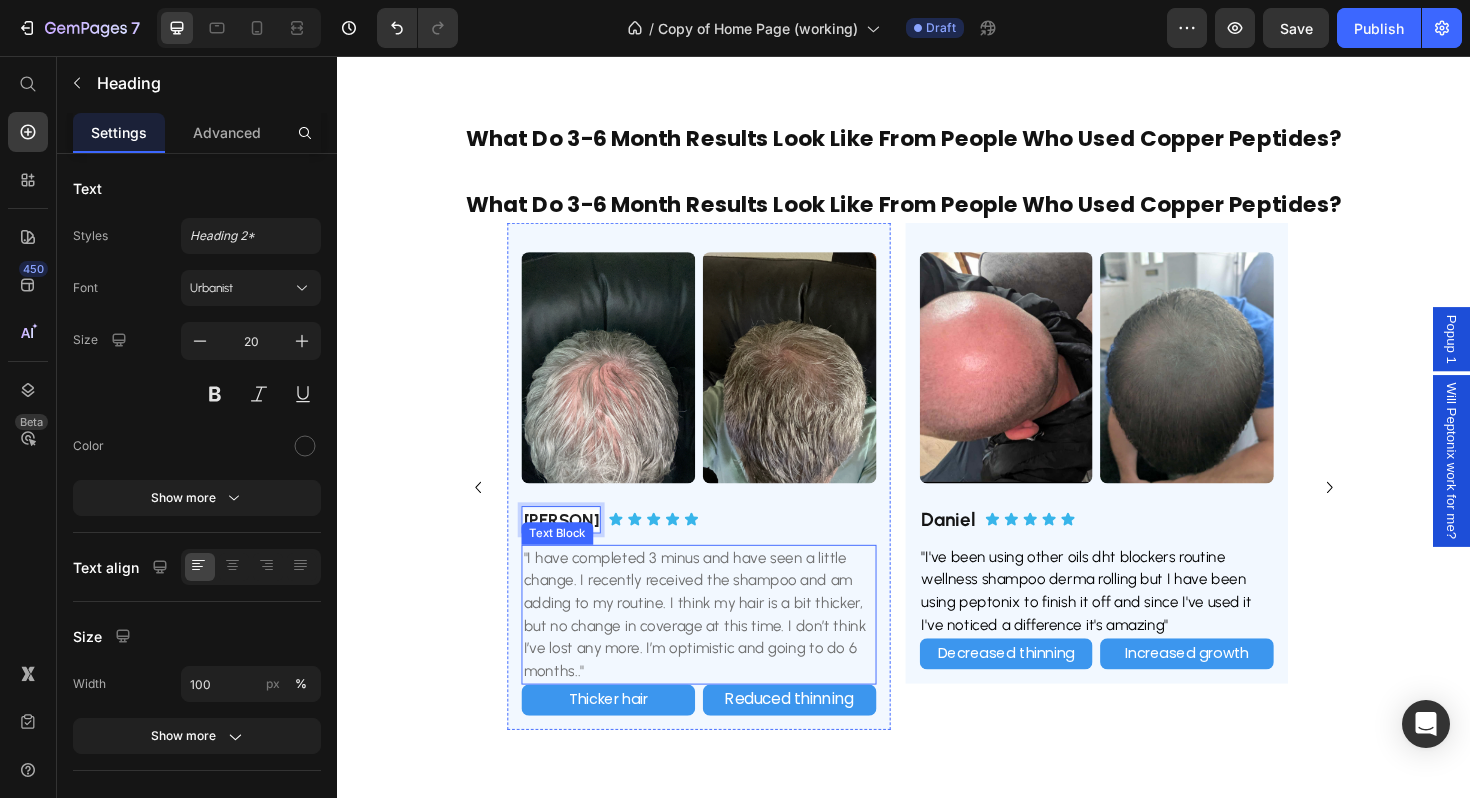 click on ""I have completed 3 minus and have seen a little change. I recently received the shampoo and am adding to my routine. I think my hair is a bit thicker, but no change in coverage at this time. I don’t think I’ve lost any more. I’m optimistic and going to do 6 months.."" at bounding box center [720, 648] 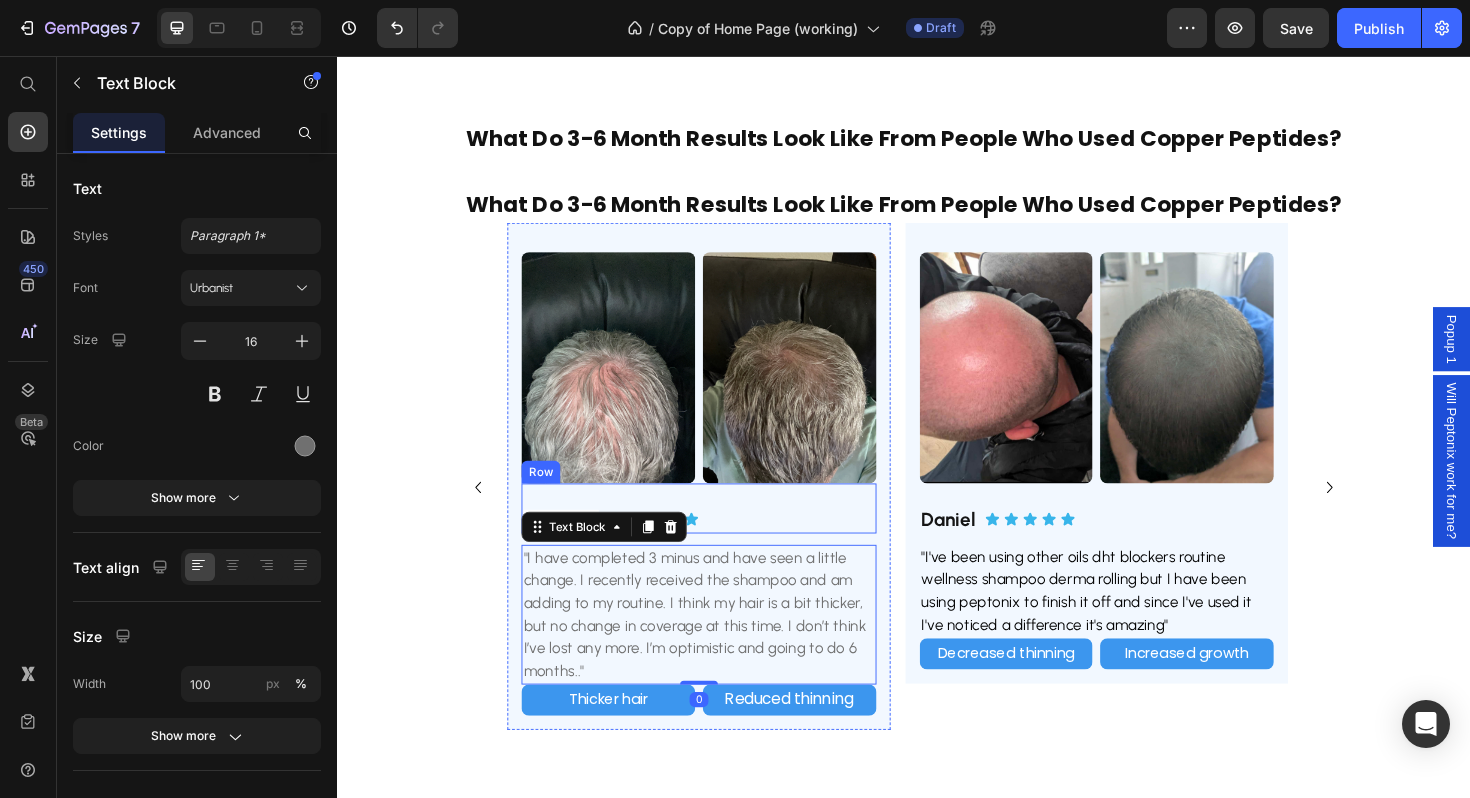 click on "⁠⁠⁠⁠⁠⁠⁠ [PERSON] Heading Icon Icon Icon Icon Icon Icon List Row" at bounding box center [720, 535] 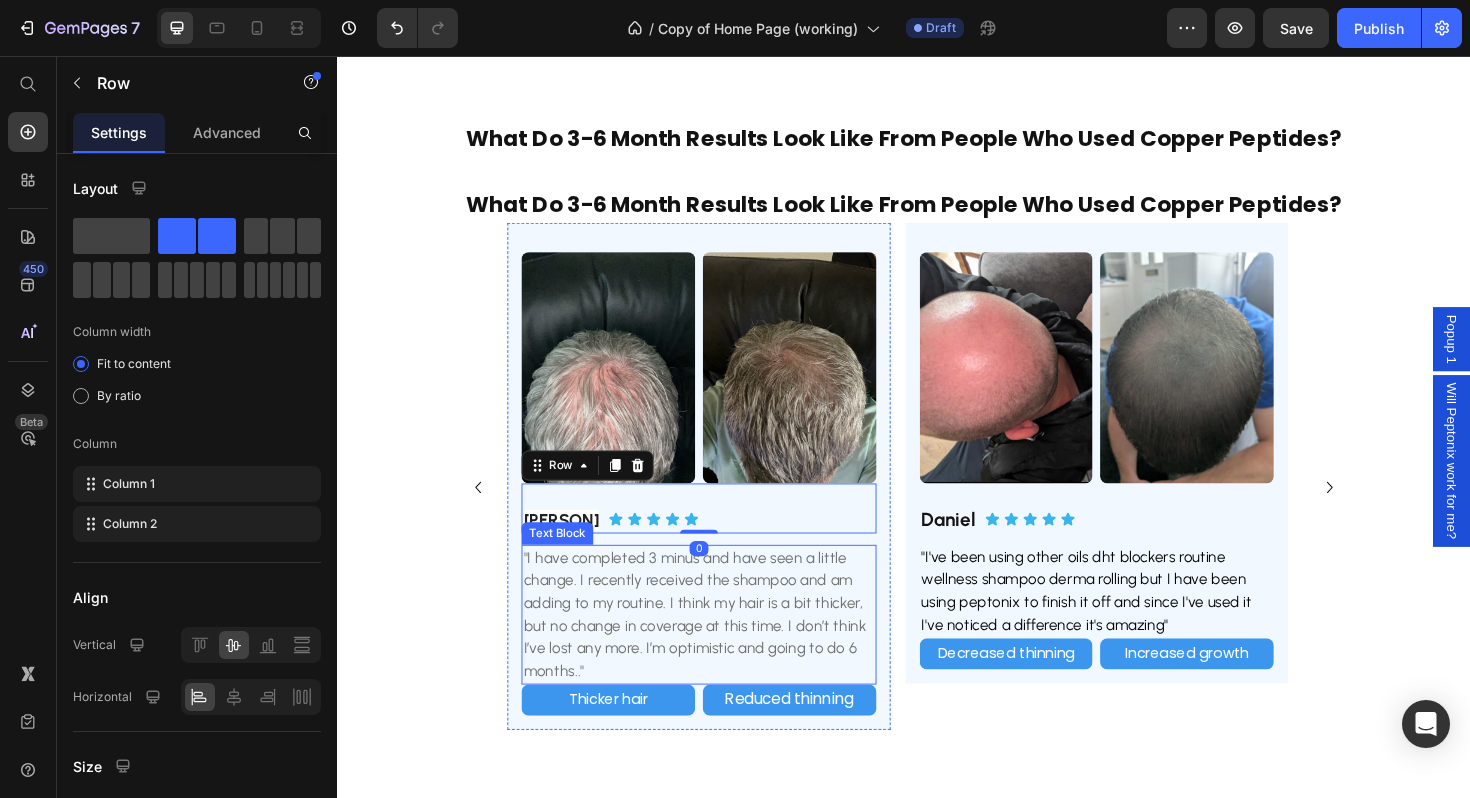 click on ""I have completed 3 minus and have seen a little change. I recently received the shampoo and am adding to my routine. I think my hair is a bit thicker, but no change in coverage at this time. I don’t think I’ve lost any more. I’m optimistic and going to do 6 months.."" at bounding box center [720, 648] 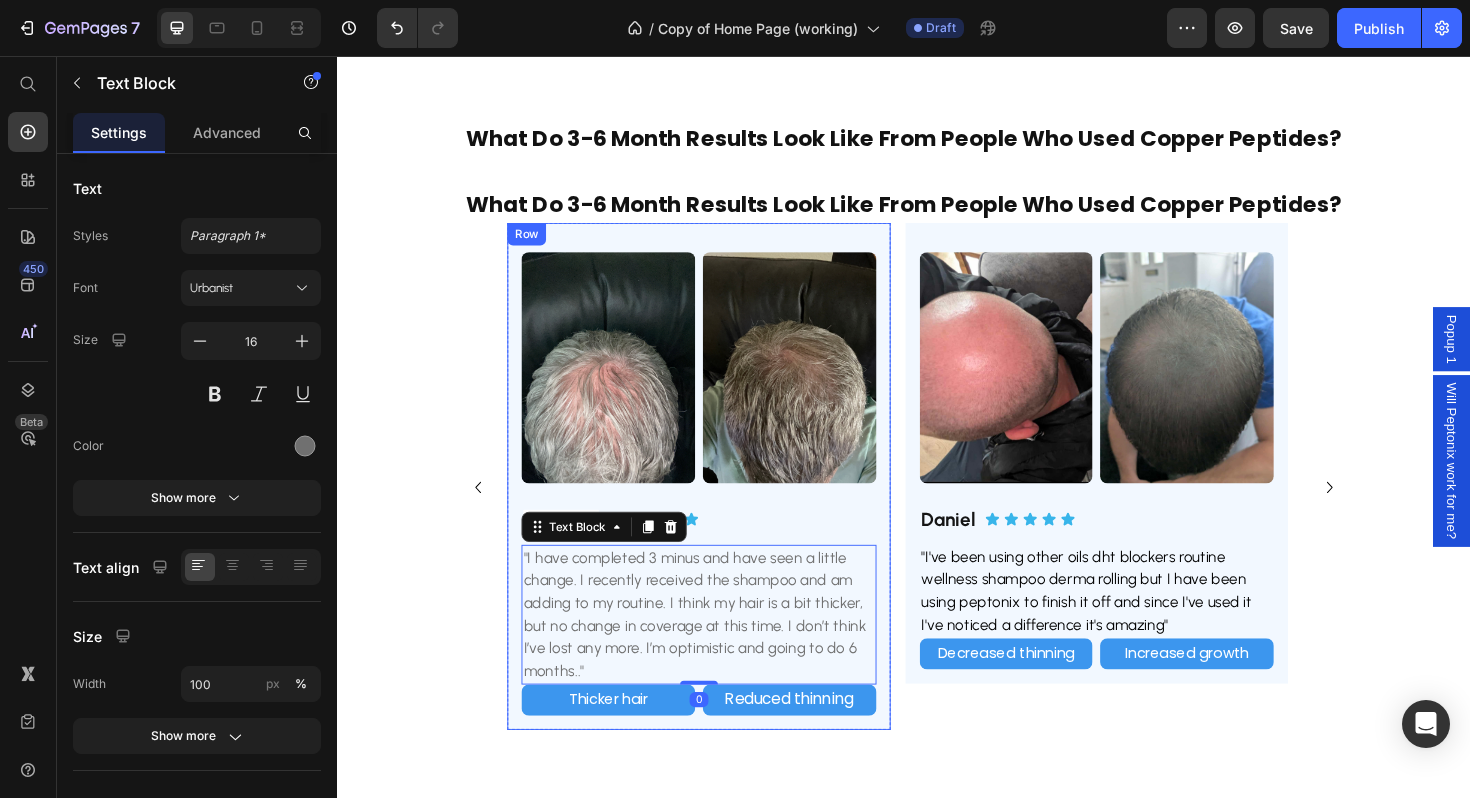 click on "Image Image Row ⁠⁠⁠⁠⁠⁠⁠ [PERSON] Heading Icon Icon Icon Icon Icon Icon List Row "I have completed 3 minus and have seen a little change. I recently received the shampoo and am adding to my routine. I think my hair is a bit thicker, but no change in coverage at this time. I don’t think I’ve lost any more. I’m optimistic and going to do 6 months.." Text Block   0 Thicker hair Text Block Reduced thinning Text Block Row Reduced top of head thinning       Button Improved hair growth             Button Row Row" at bounding box center [720, 501] 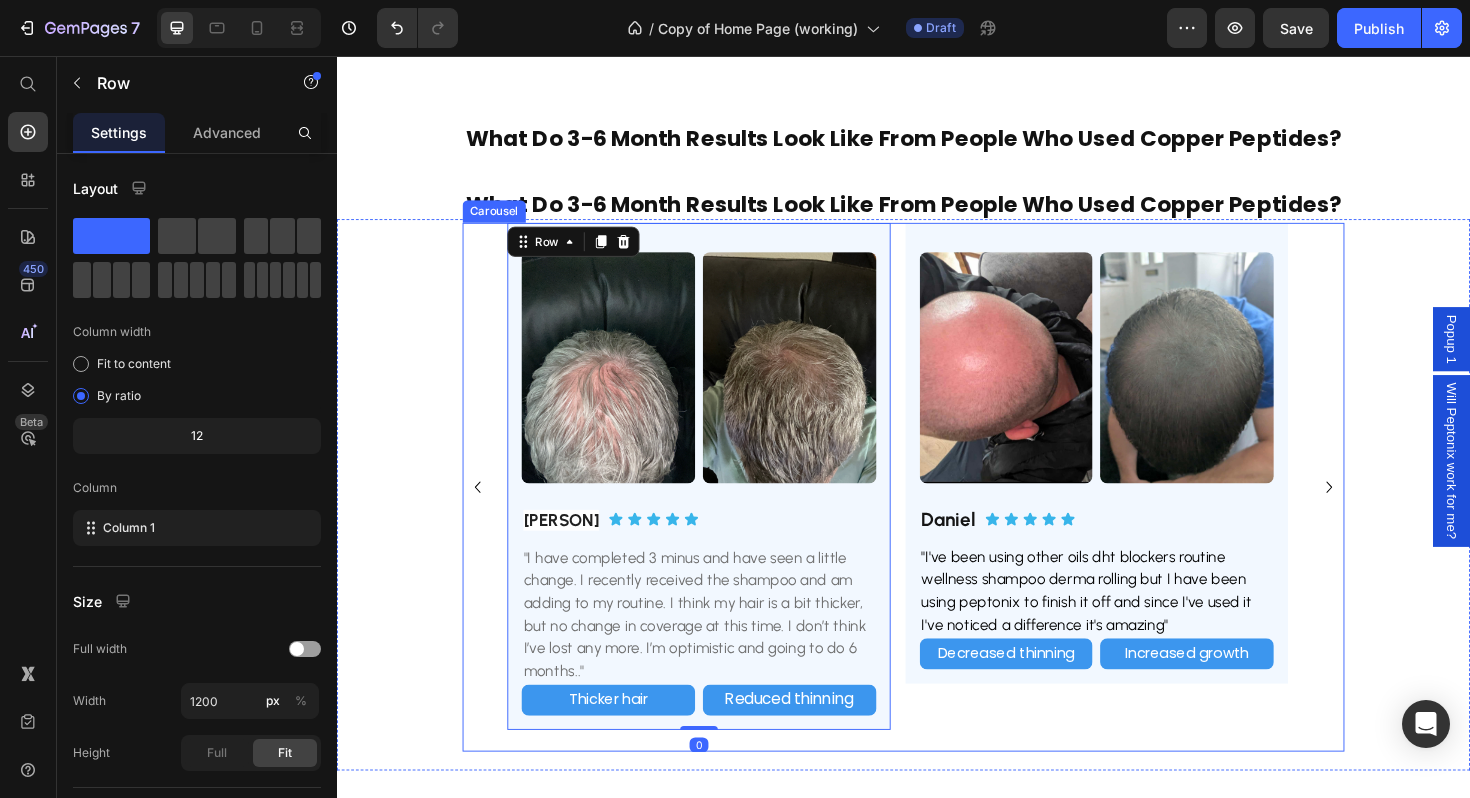 click on "Image Image Row [PERSON] Heading Icon Icon Icon Icon Icon Icon List Row "I've been using other oils dht blockers routine wellness shampoo derma rolling but I have been using peptonix to finish it off and since I've used it I've noticed a difference it's amazing" Text Block Decreased thinning Text Block Increased growth Text Block Row Reduced top of head thinning       Button Improved hair growth             Button Row Row Row Image Image Row [PERSON] Heading Icon Icon Icon Icon Icon Icon List Row "Very good. Turned me from a baldy man to a man with more hairs" Text Block New baby hairs Text Block Increased growth Text Block Row New baby hair       Button Visible hair growth       Button Row Row Row Image Image Row [PERSON] Heading Icon Icon Icon Icon Icon Icon List Row "Been using for 4 months. Changes I noticed are more coverage around my hairline. Not too expensive, easy to use, clearly works and no side effects." Text Block New hairline baby hairs Text Block Row" at bounding box center (937, 513) 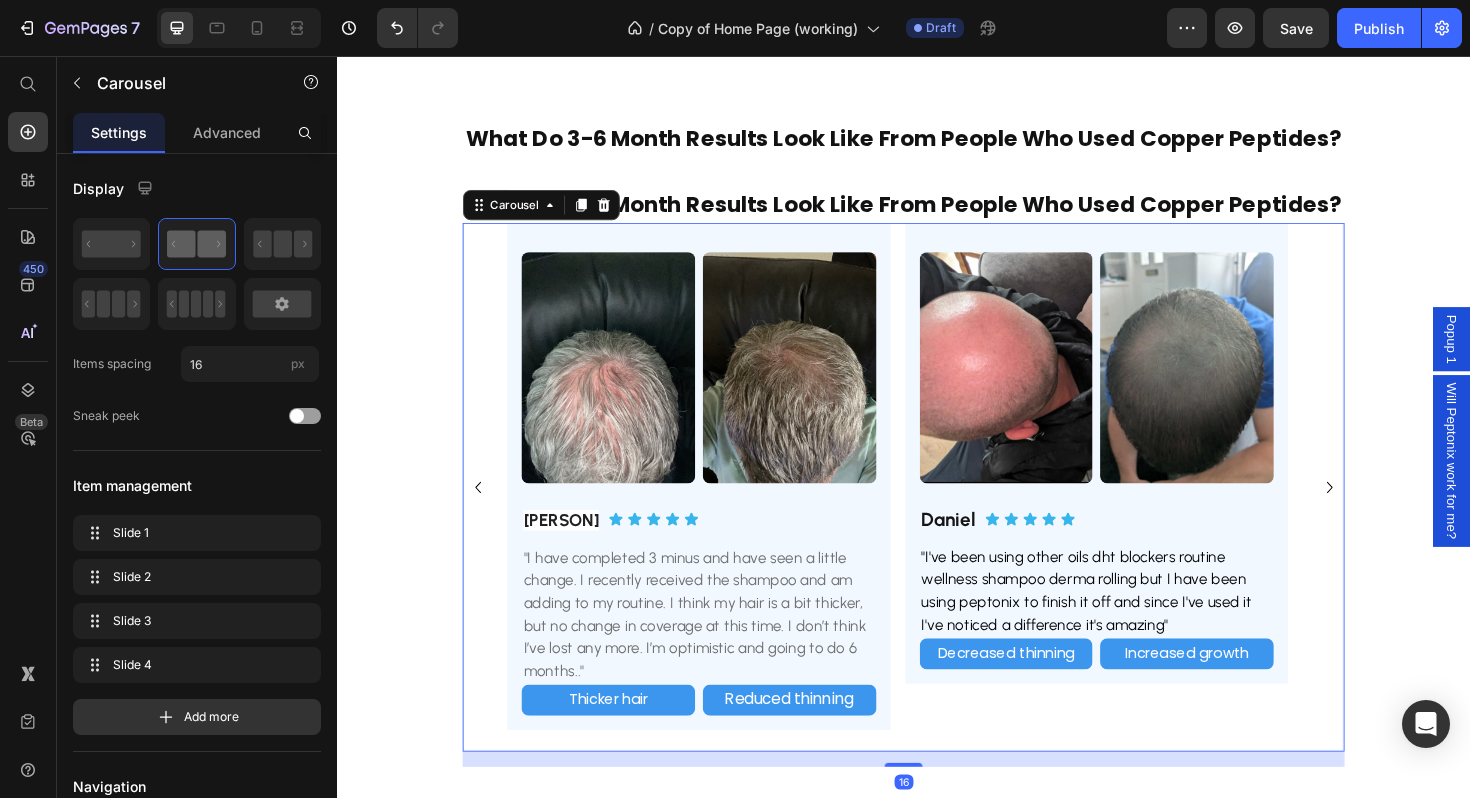 click 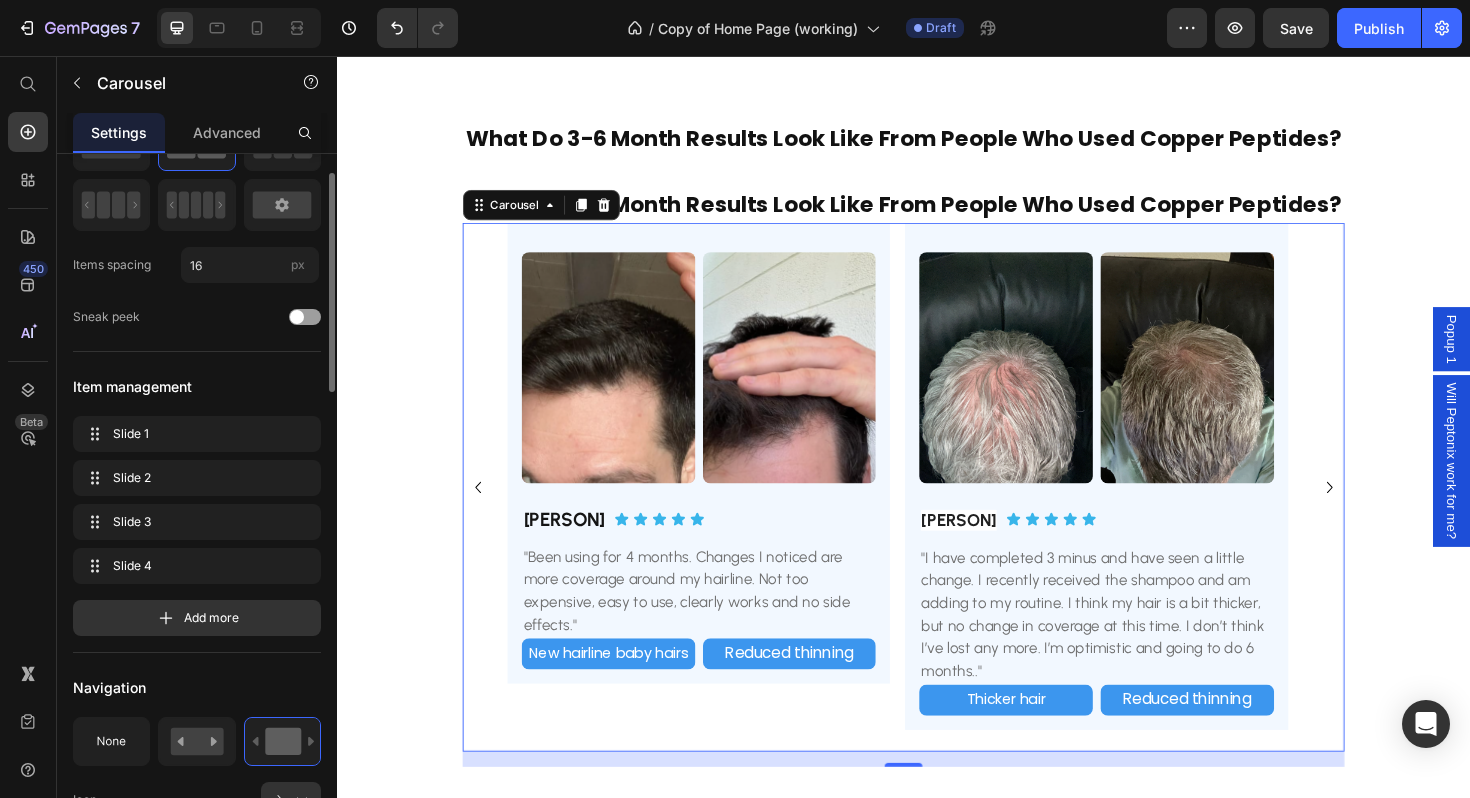 scroll, scrollTop: 135, scrollLeft: 0, axis: vertical 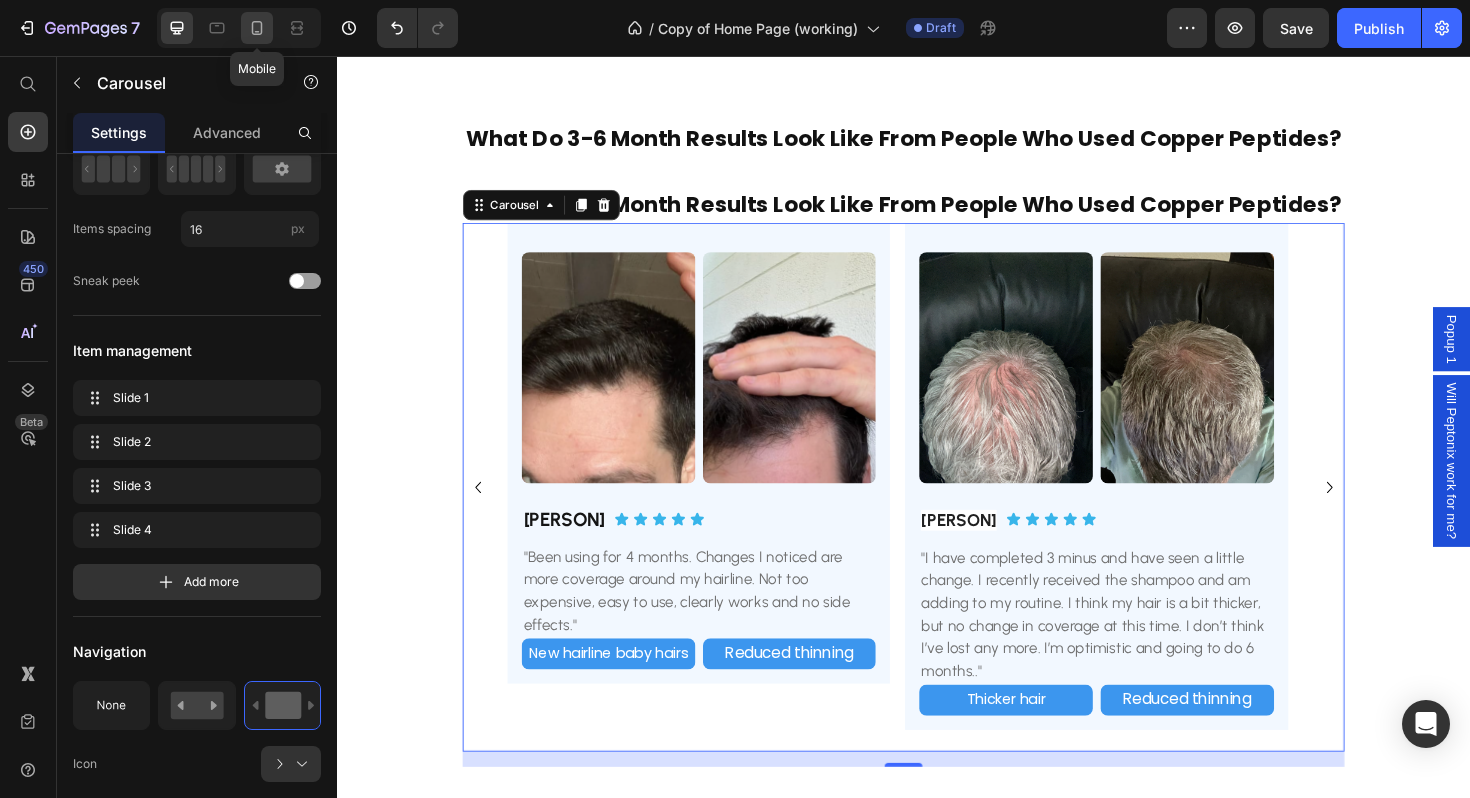 click 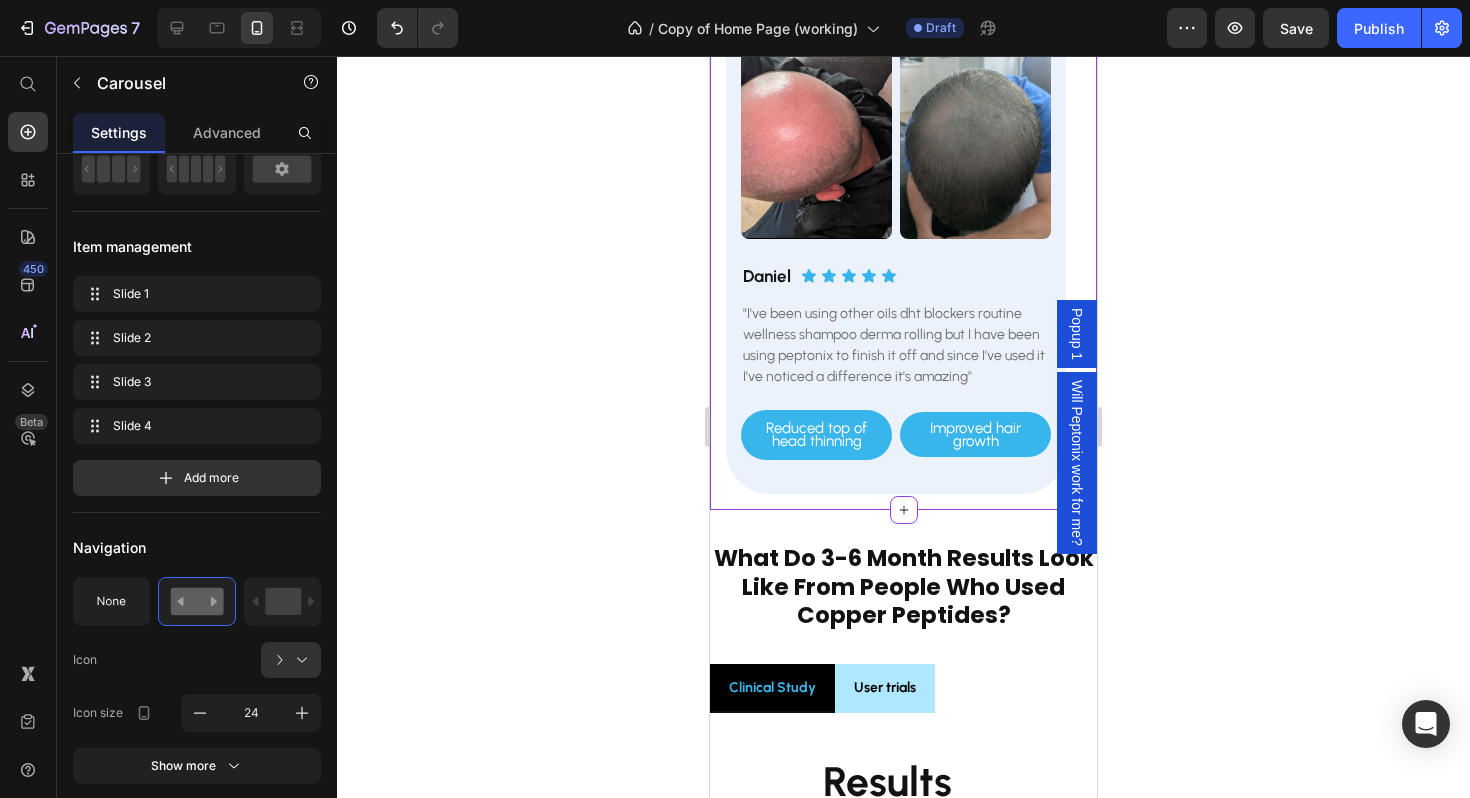 scroll, scrollTop: 2380, scrollLeft: 0, axis: vertical 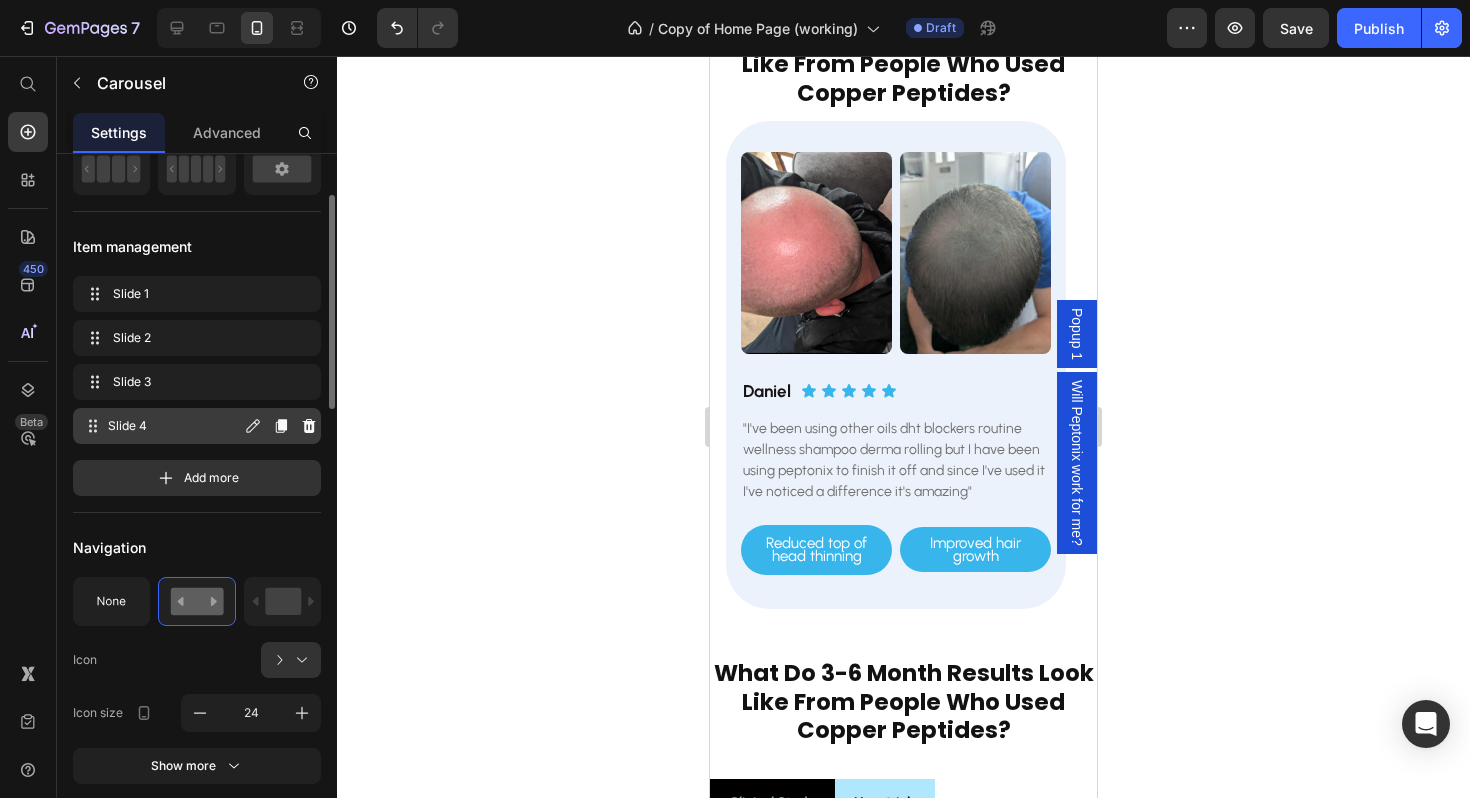 click on "Slide 4" at bounding box center (174, 426) 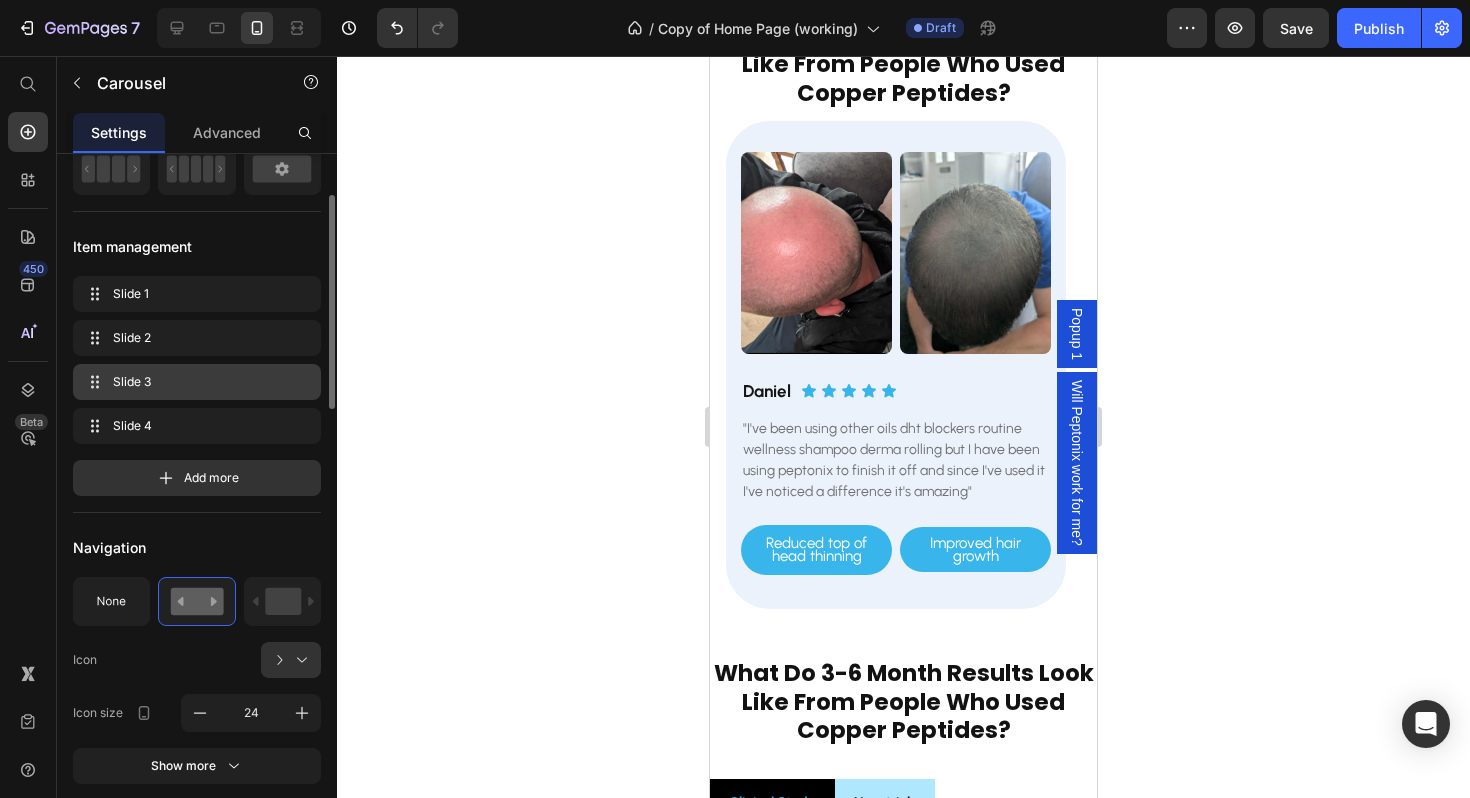 click on "Slide 3" at bounding box center (193, 382) 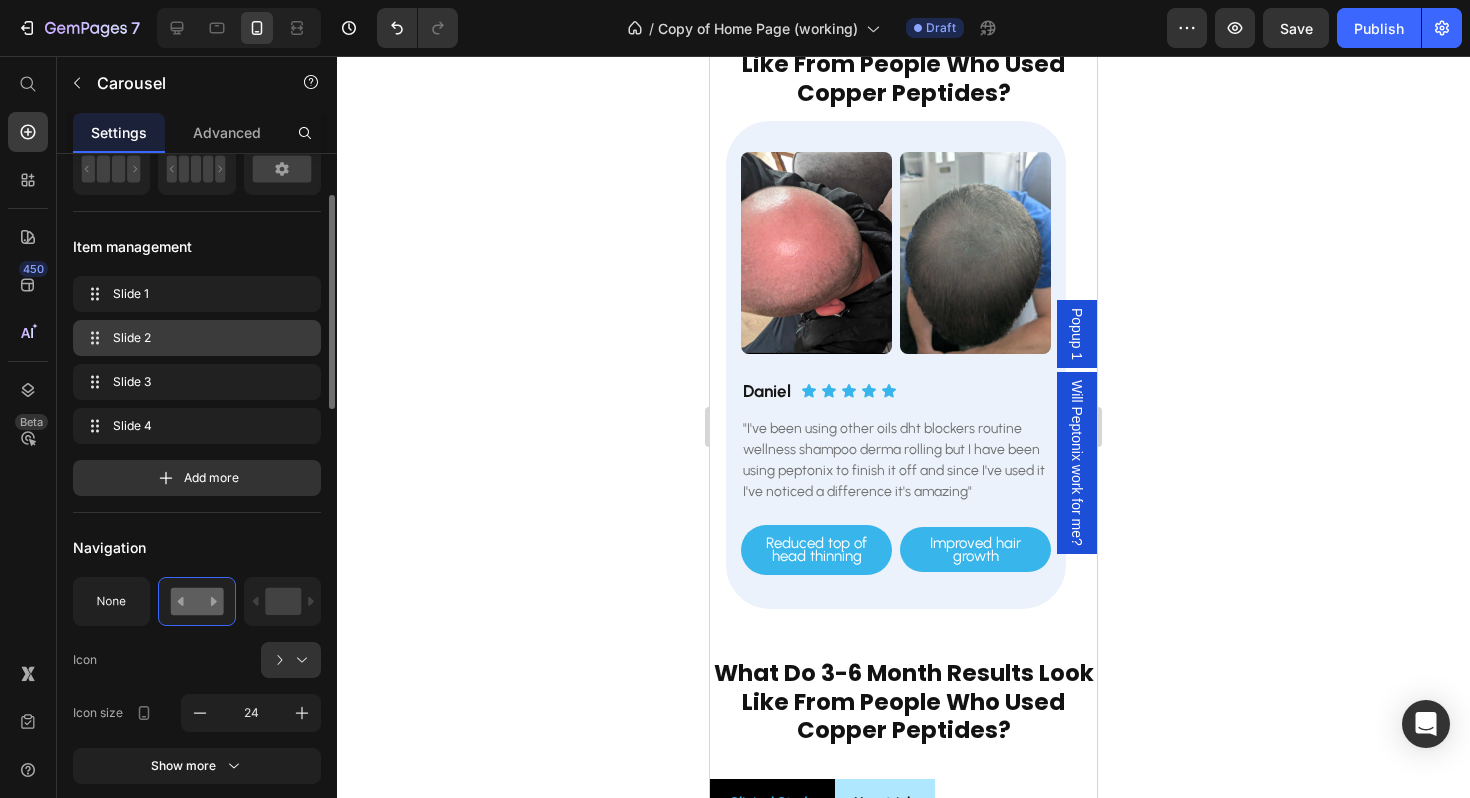 click on "Slide 2 Slide 2" at bounding box center (201, 338) 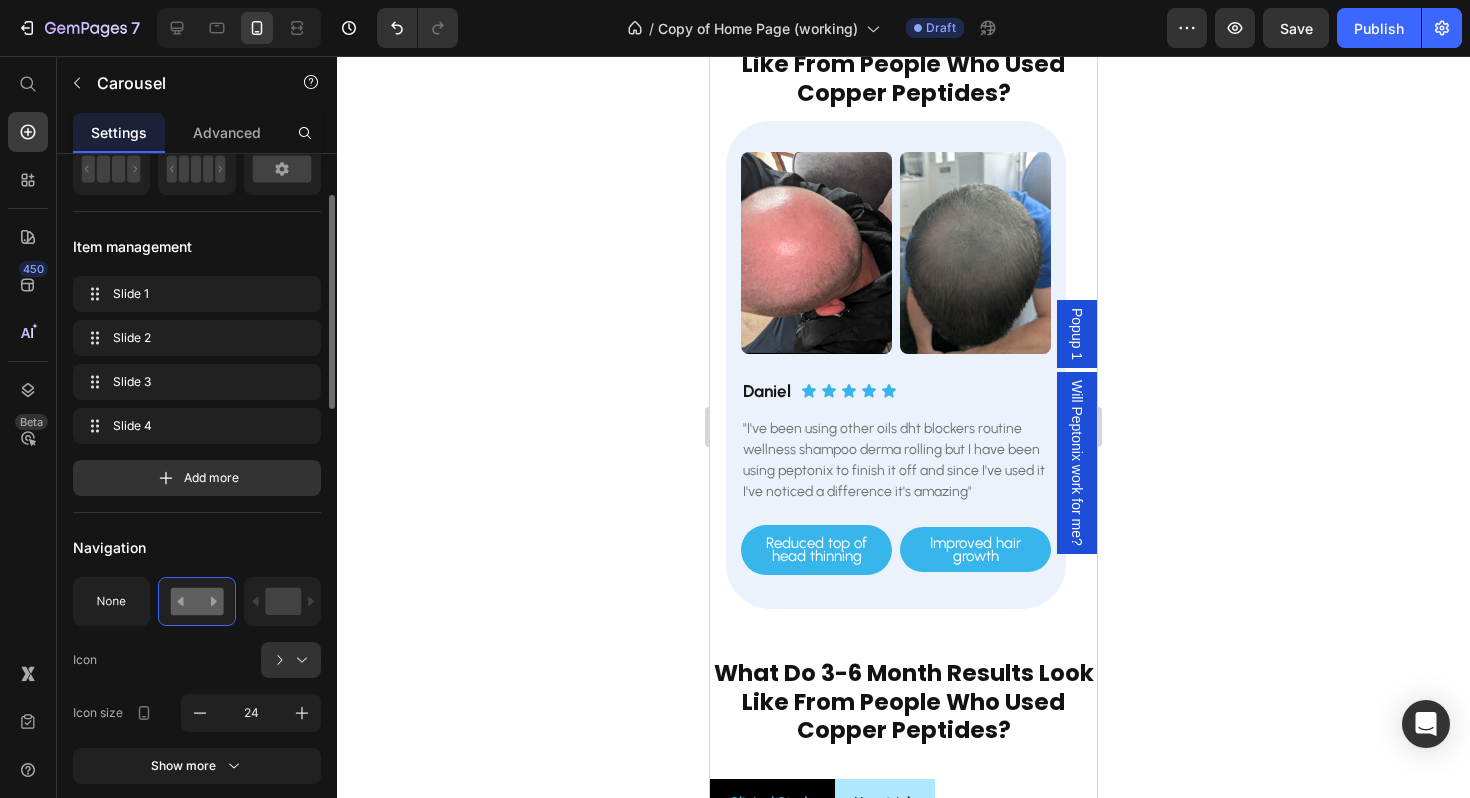 click on "Item management" at bounding box center (197, 246) 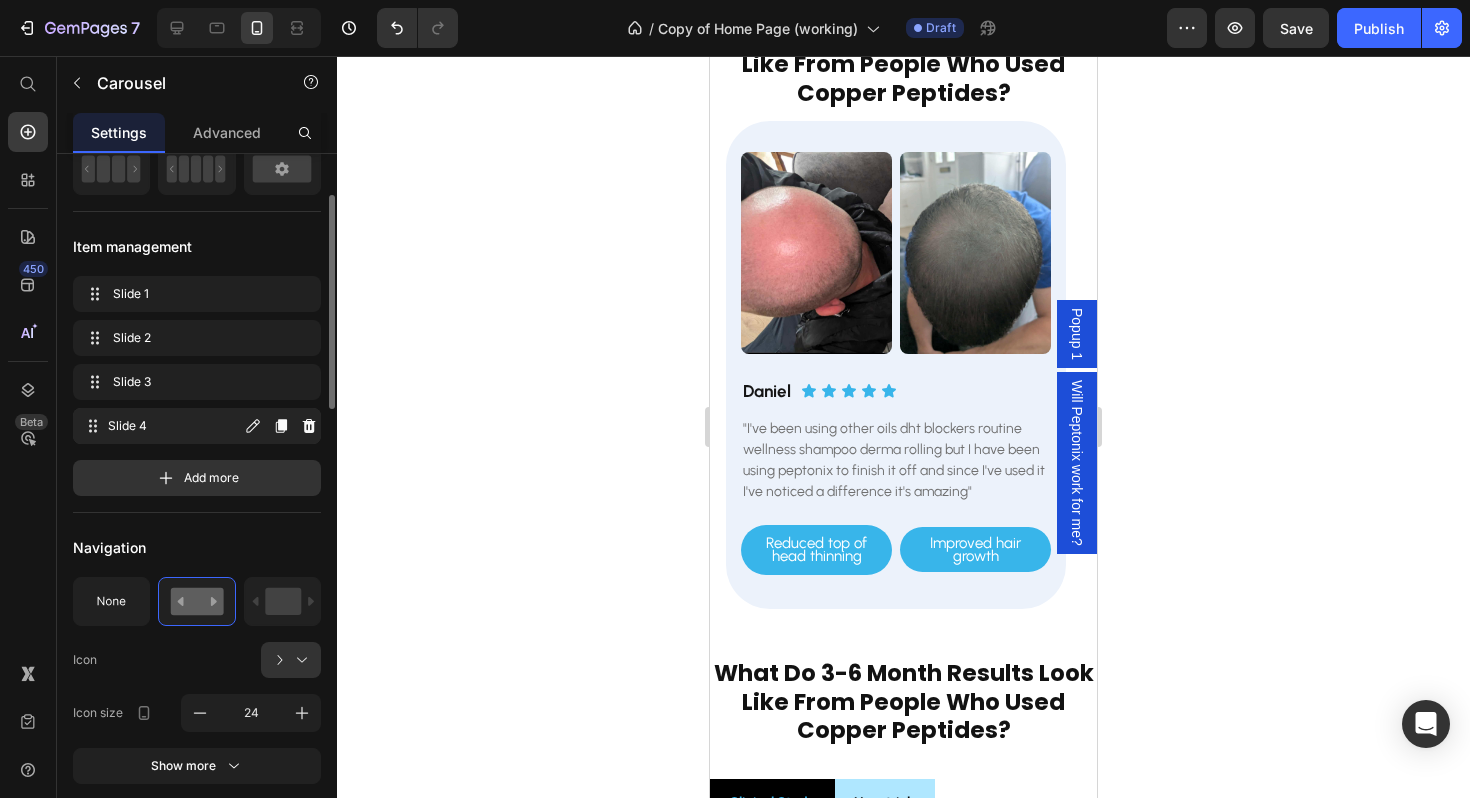 click on "Slide 4" at bounding box center [174, 426] 